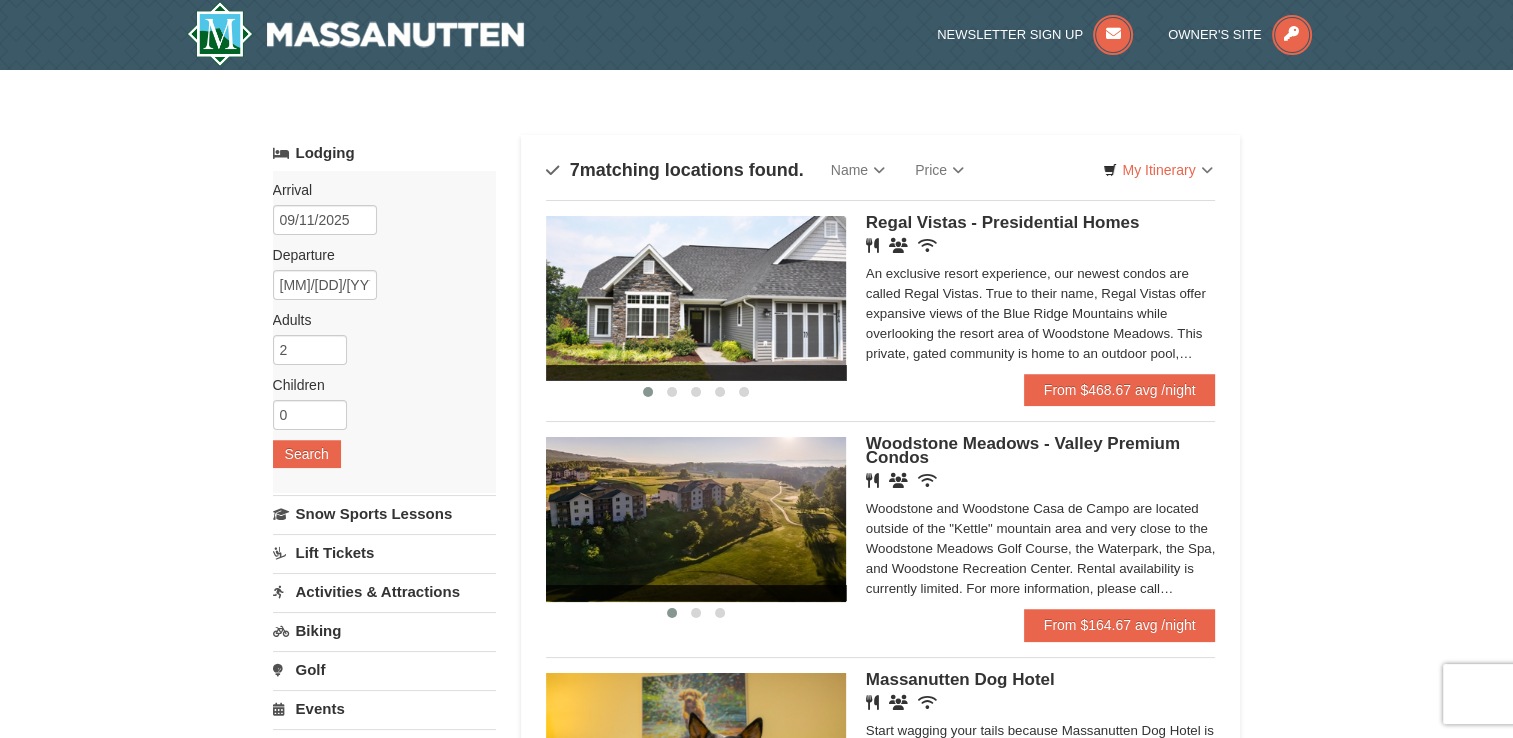 scroll, scrollTop: 16, scrollLeft: 0, axis: vertical 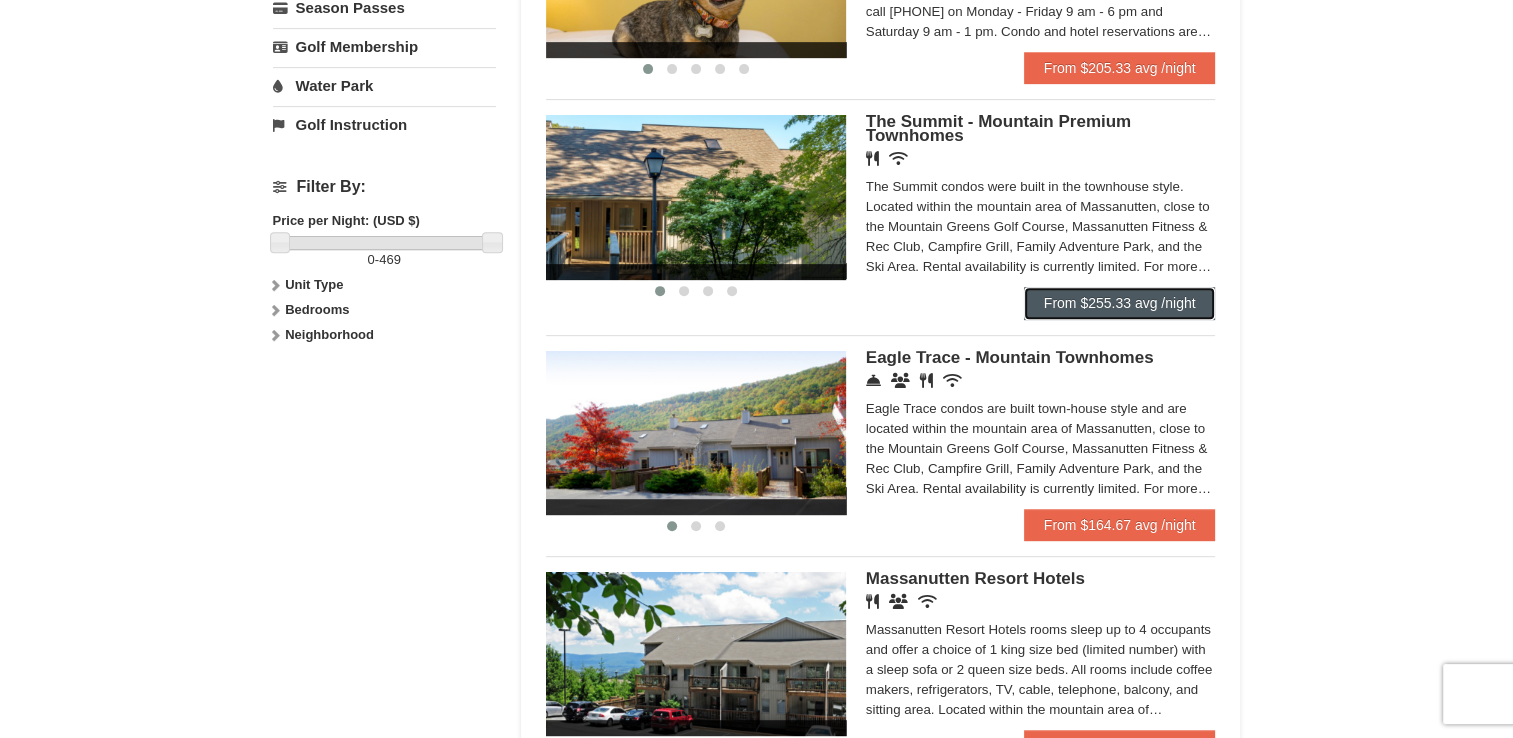 click on "From $255.33 avg /night" at bounding box center (1120, 303) 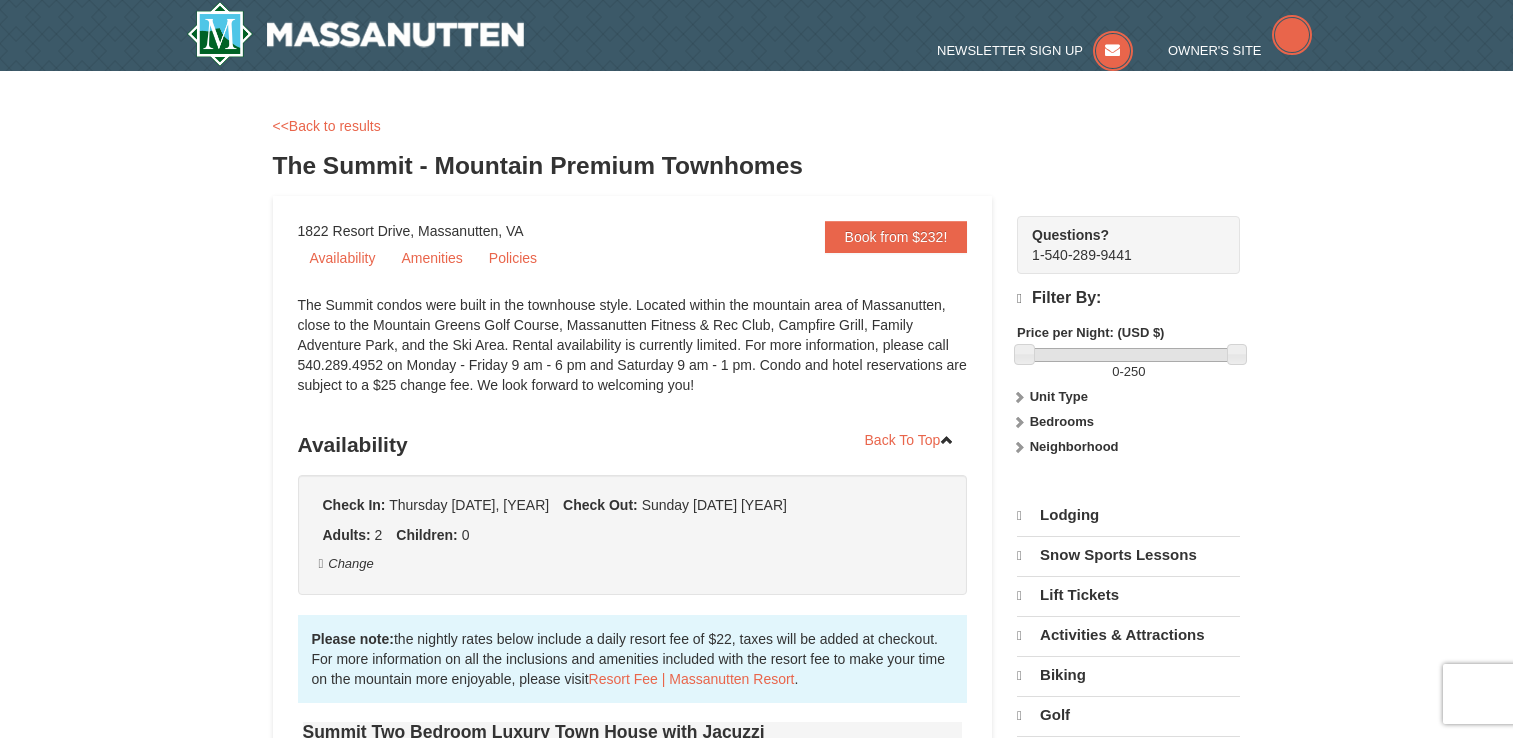 scroll, scrollTop: 0, scrollLeft: 0, axis: both 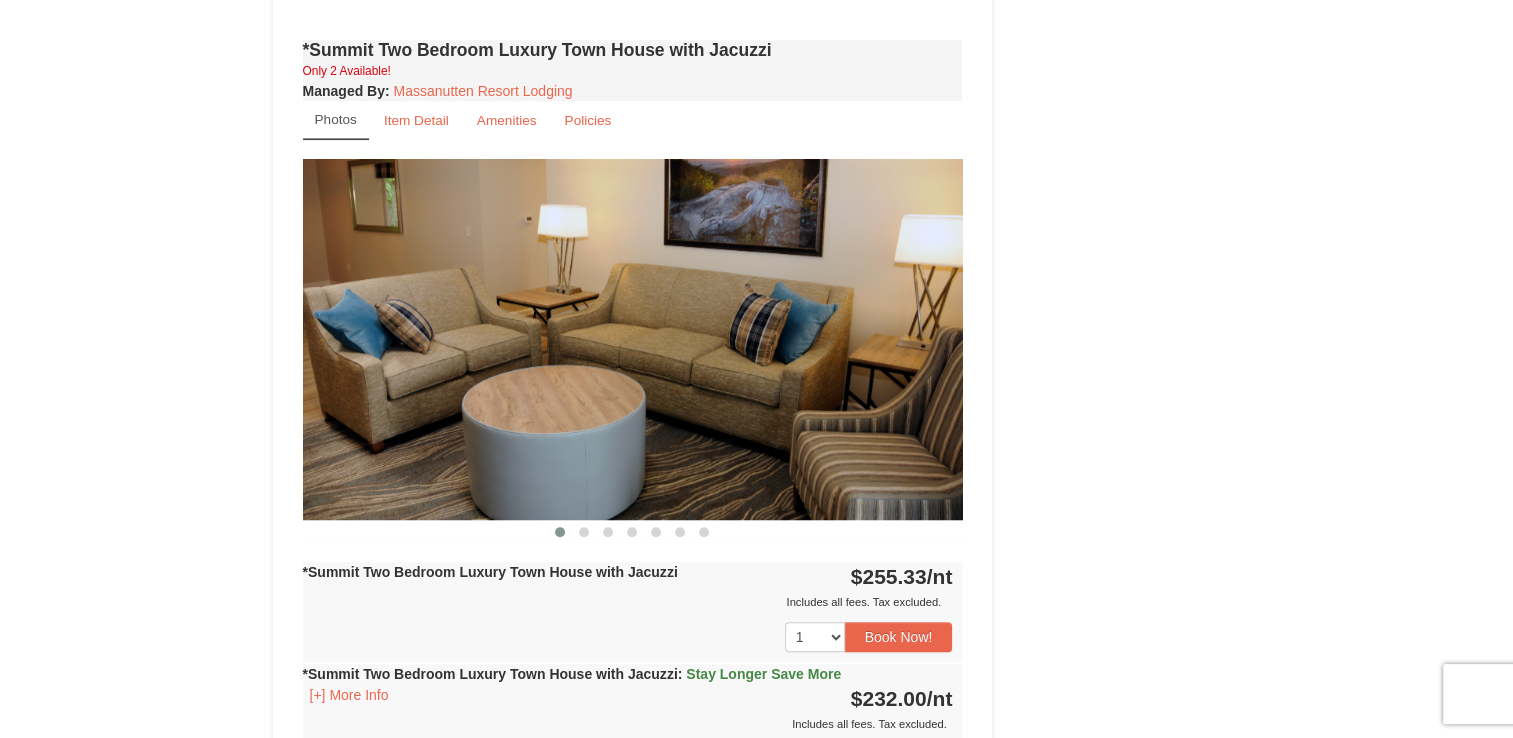 click on "*Summit Two Bedroom Luxury Town House with Jacuzzi
Only 2 Available!
Managed By :   Massanutten Resort Lodging
Photos
Item Detail
Amenities
Policies
The Summit - Mountain Premium Townhomes
>>" at bounding box center [633, 521] 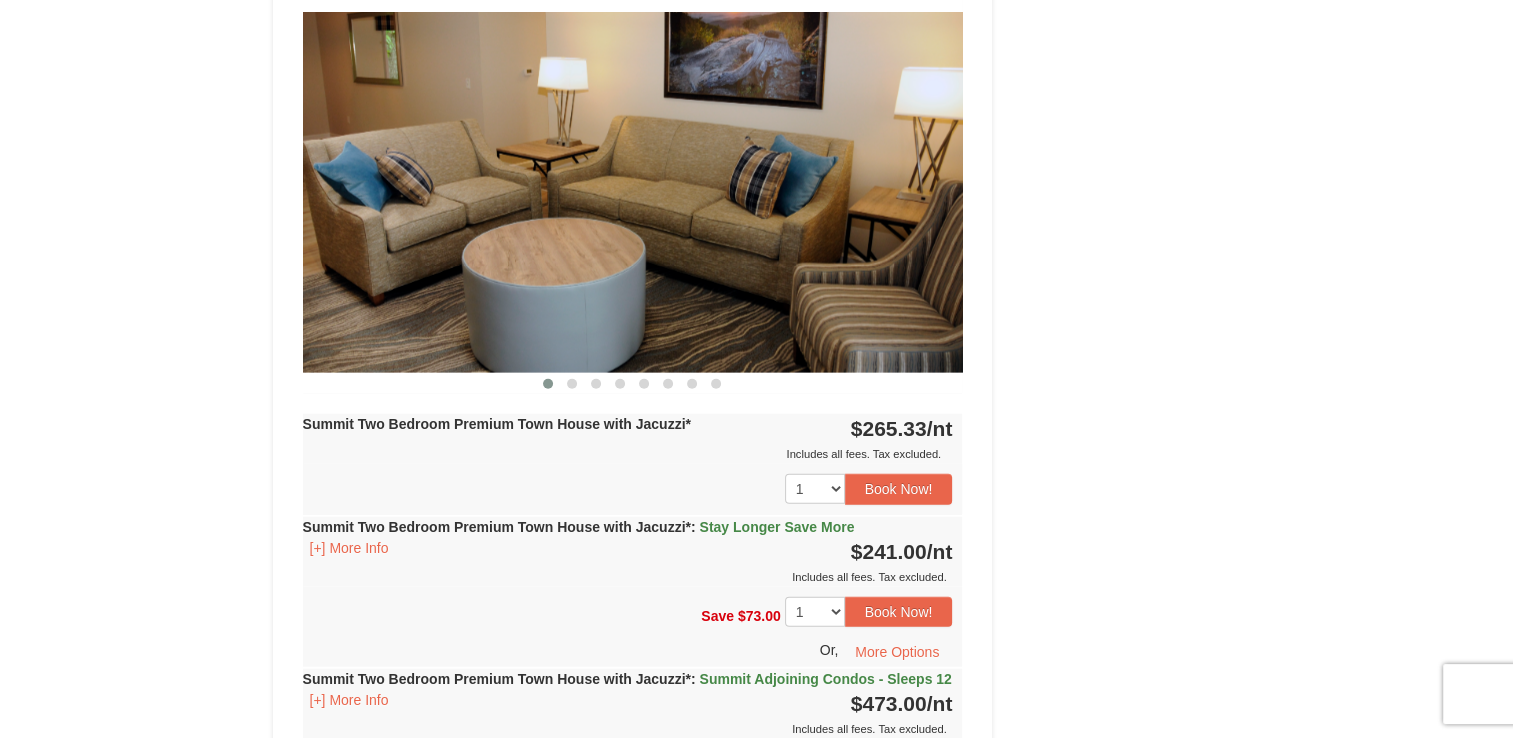 scroll, scrollTop: 4672, scrollLeft: 0, axis: vertical 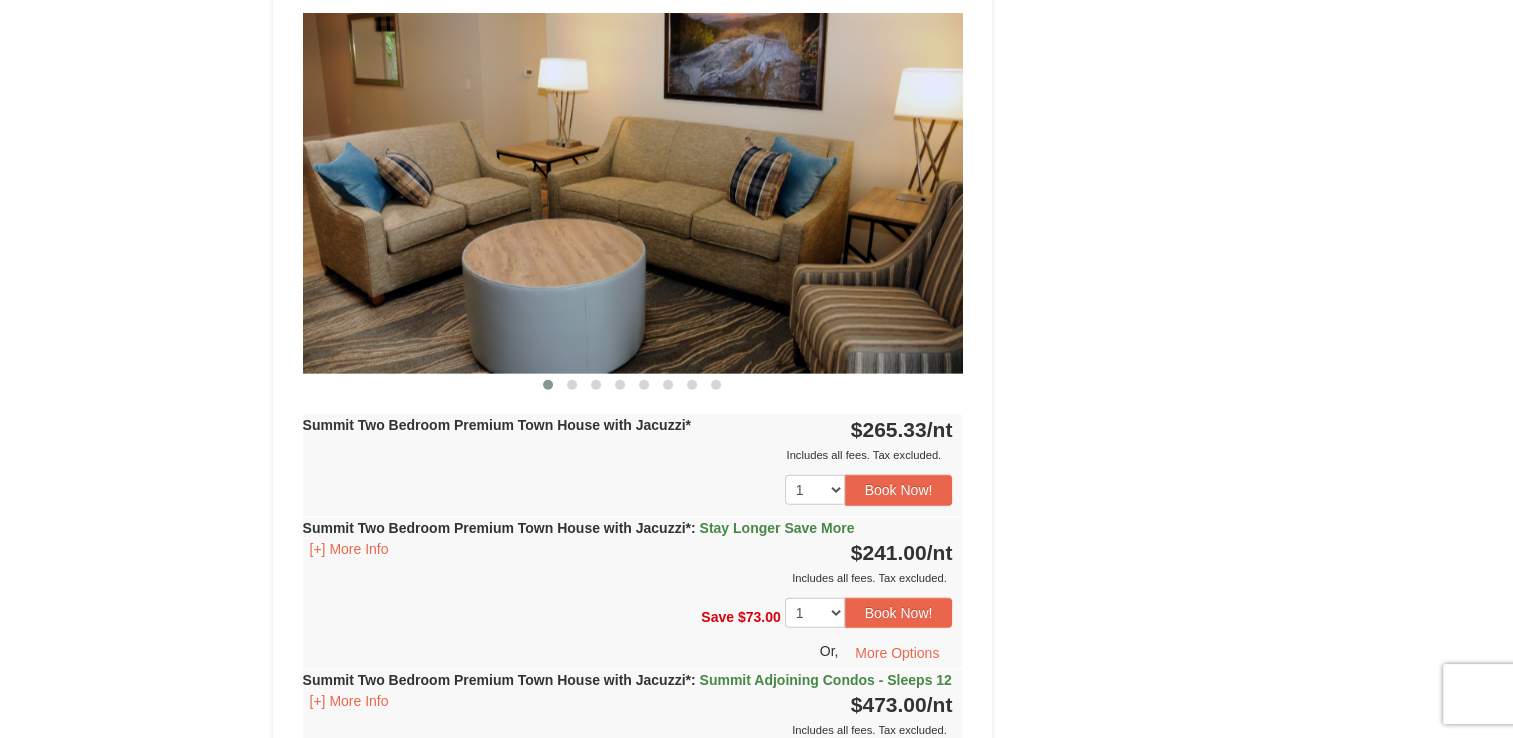 click on "Book from $232!
1822 Resort Drive,
Massanutten,
VA
Availability
Amenities
Policies
‹ ›
Back To Top
Check In:" at bounding box center (757, -1122) 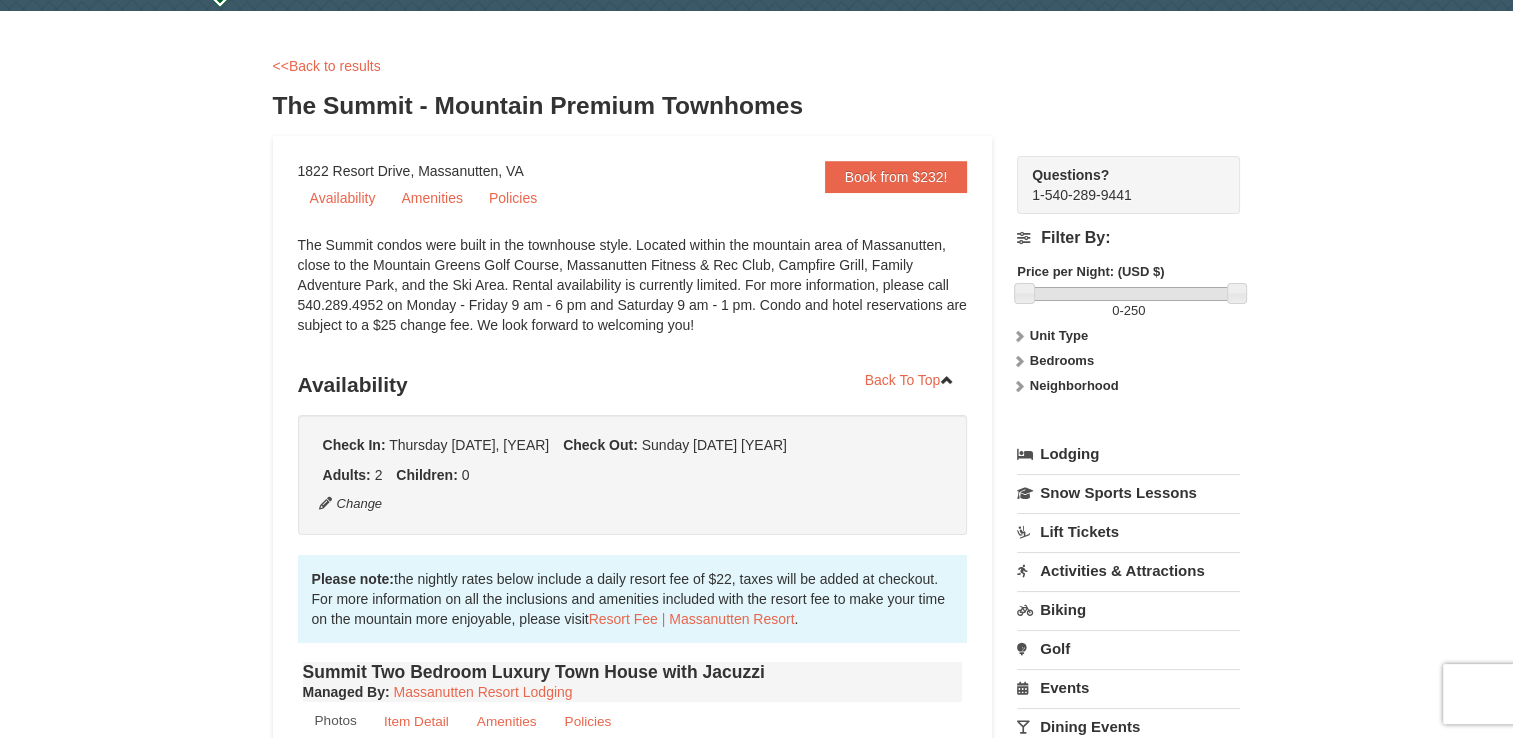 scroll, scrollTop: 0, scrollLeft: 0, axis: both 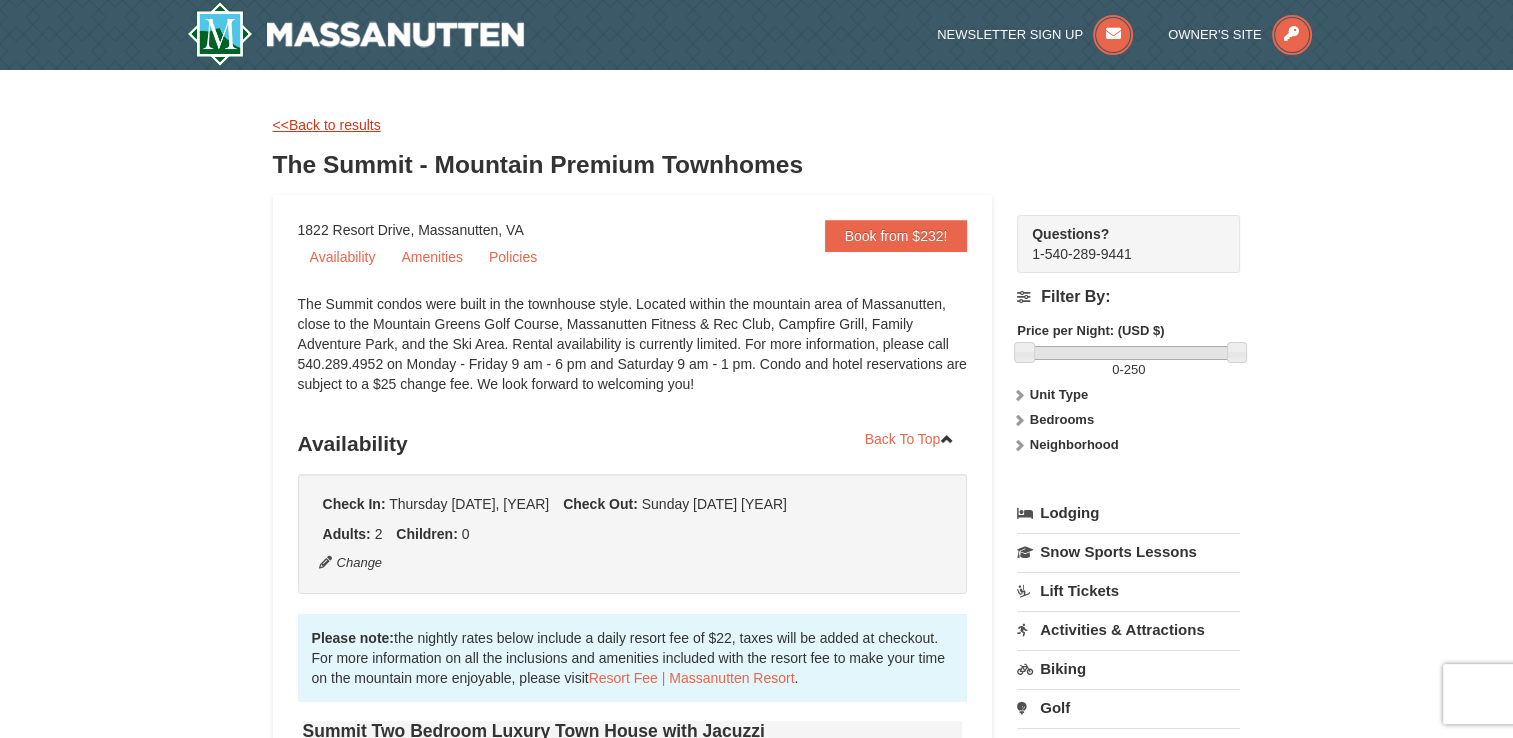click on "<<Back to results" at bounding box center (327, 125) 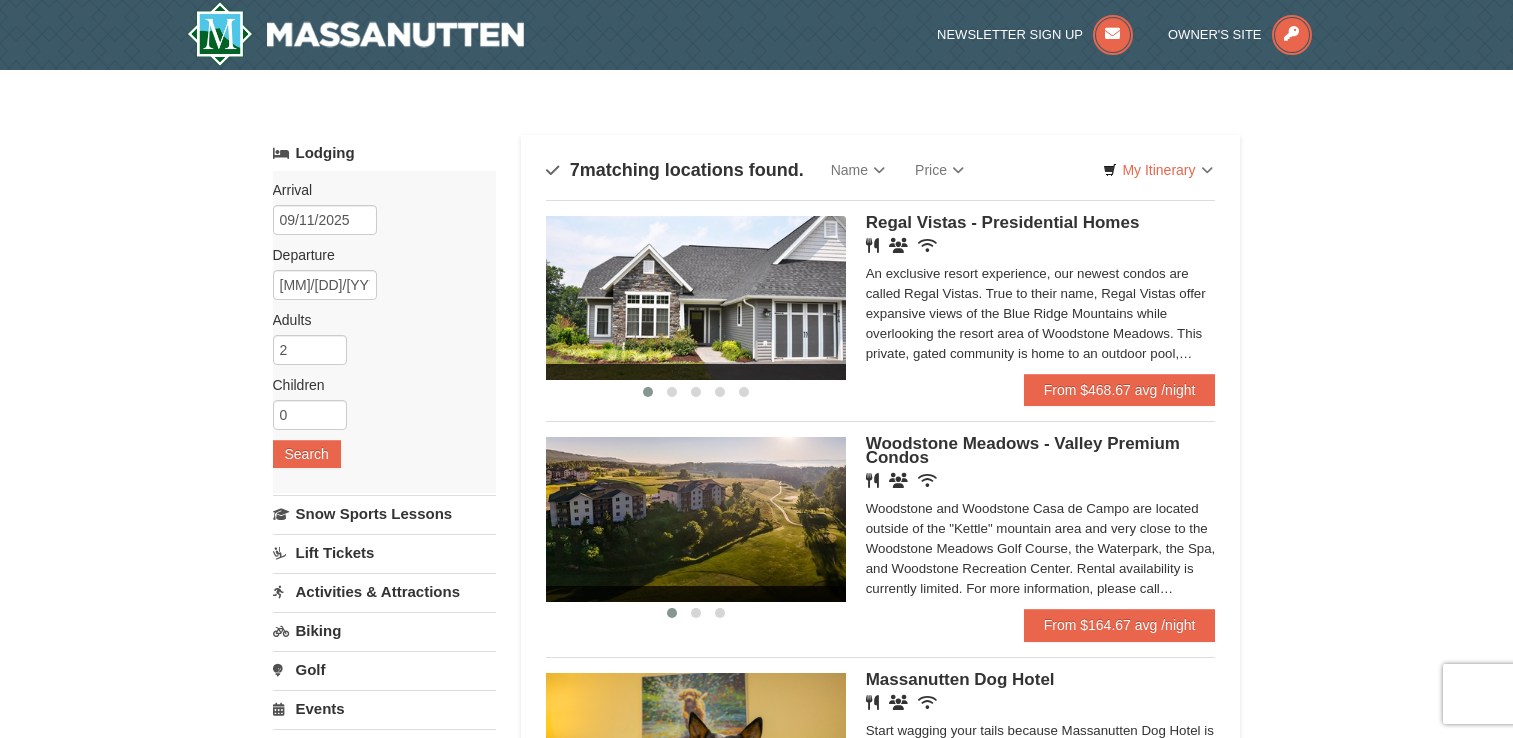 scroll, scrollTop: 736, scrollLeft: 0, axis: vertical 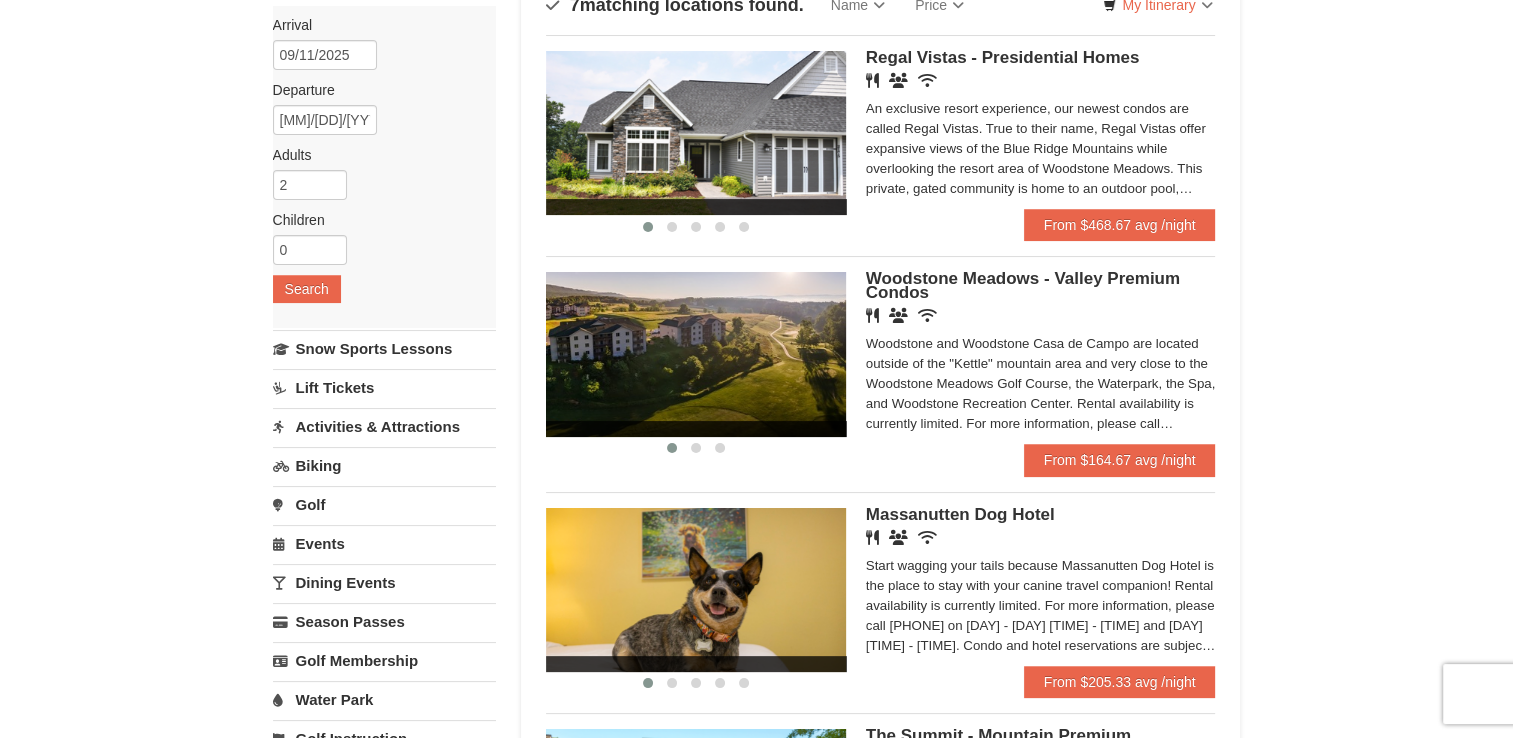 click on "Woodstone Meadows - Valley Premium Condos" at bounding box center [1023, 285] 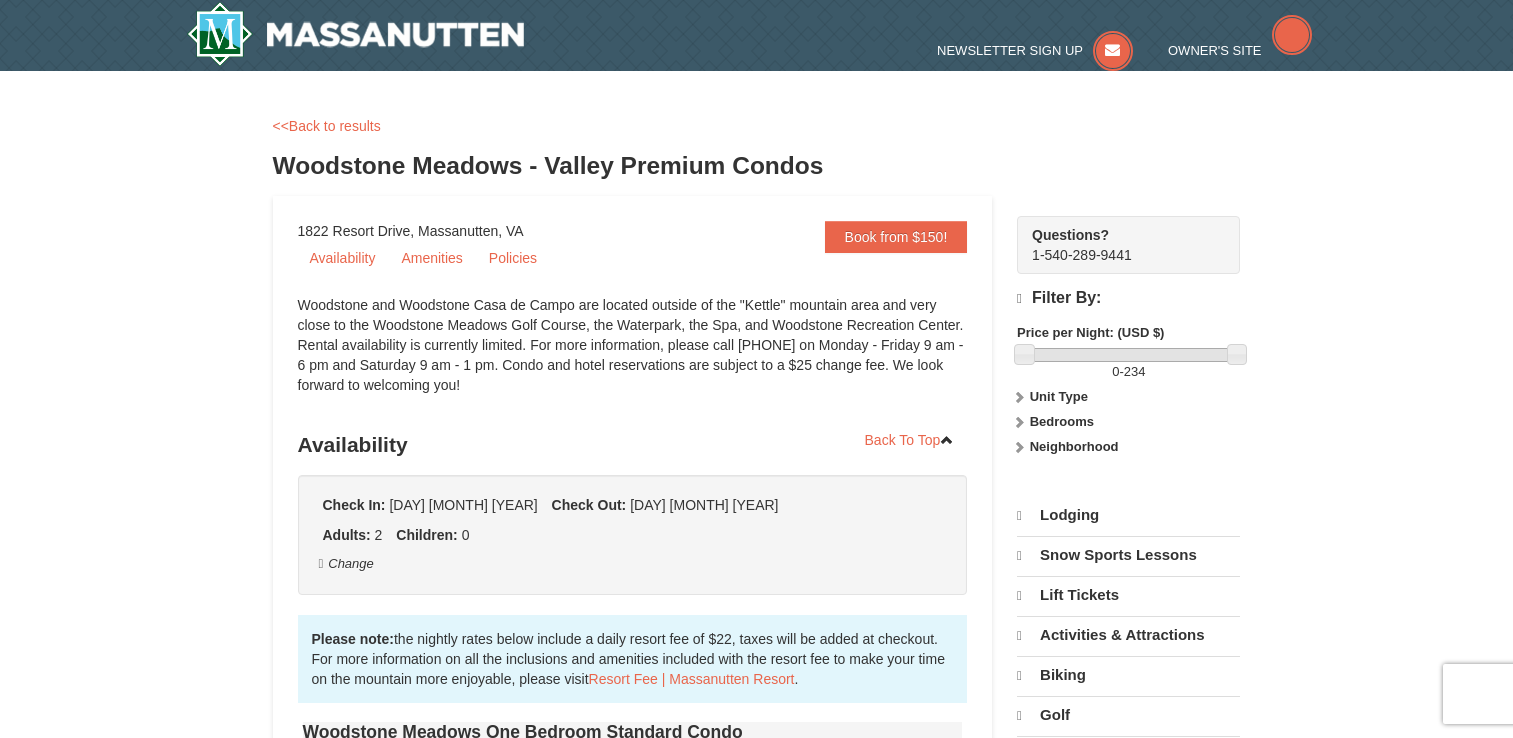 scroll, scrollTop: 0, scrollLeft: 0, axis: both 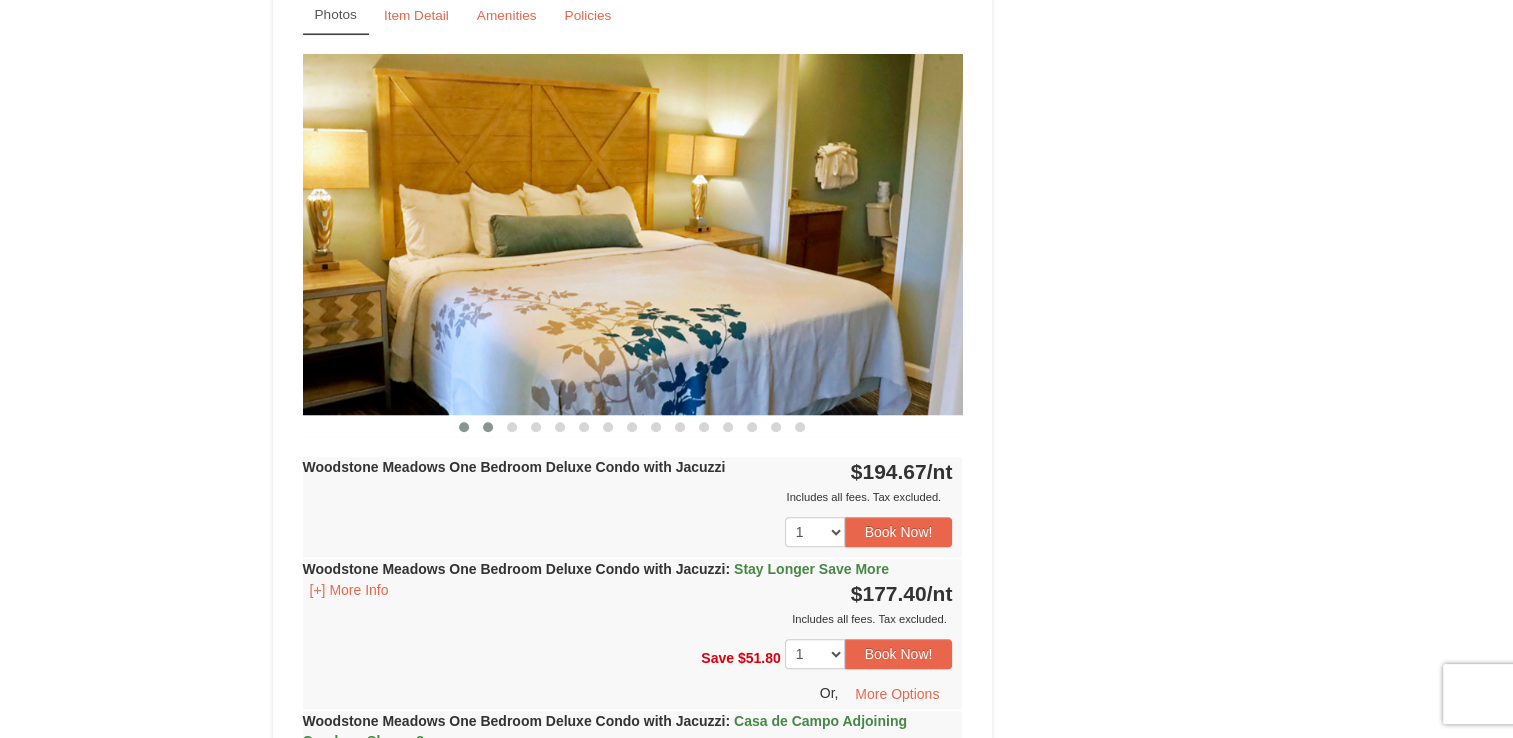 click at bounding box center (488, 427) 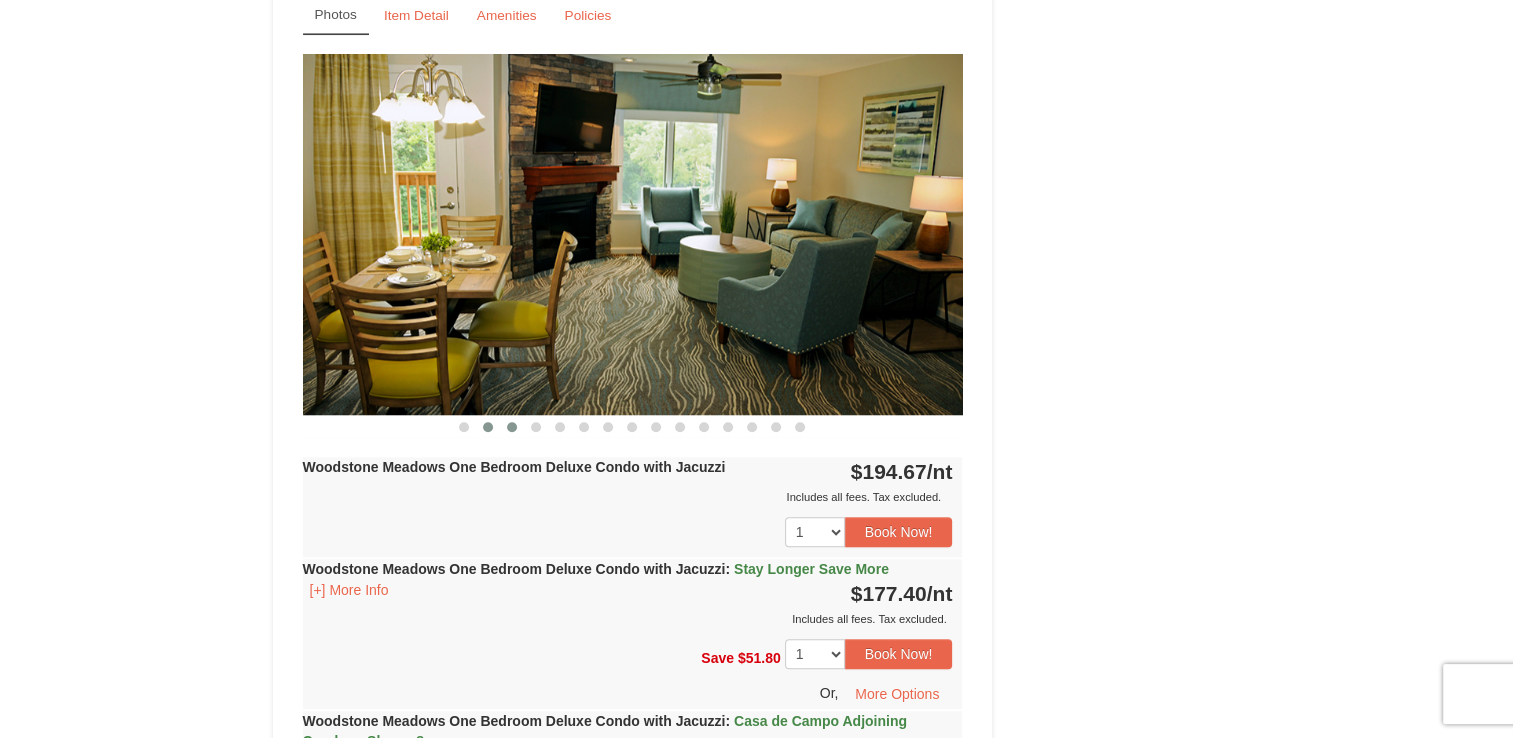 click at bounding box center [512, 427] 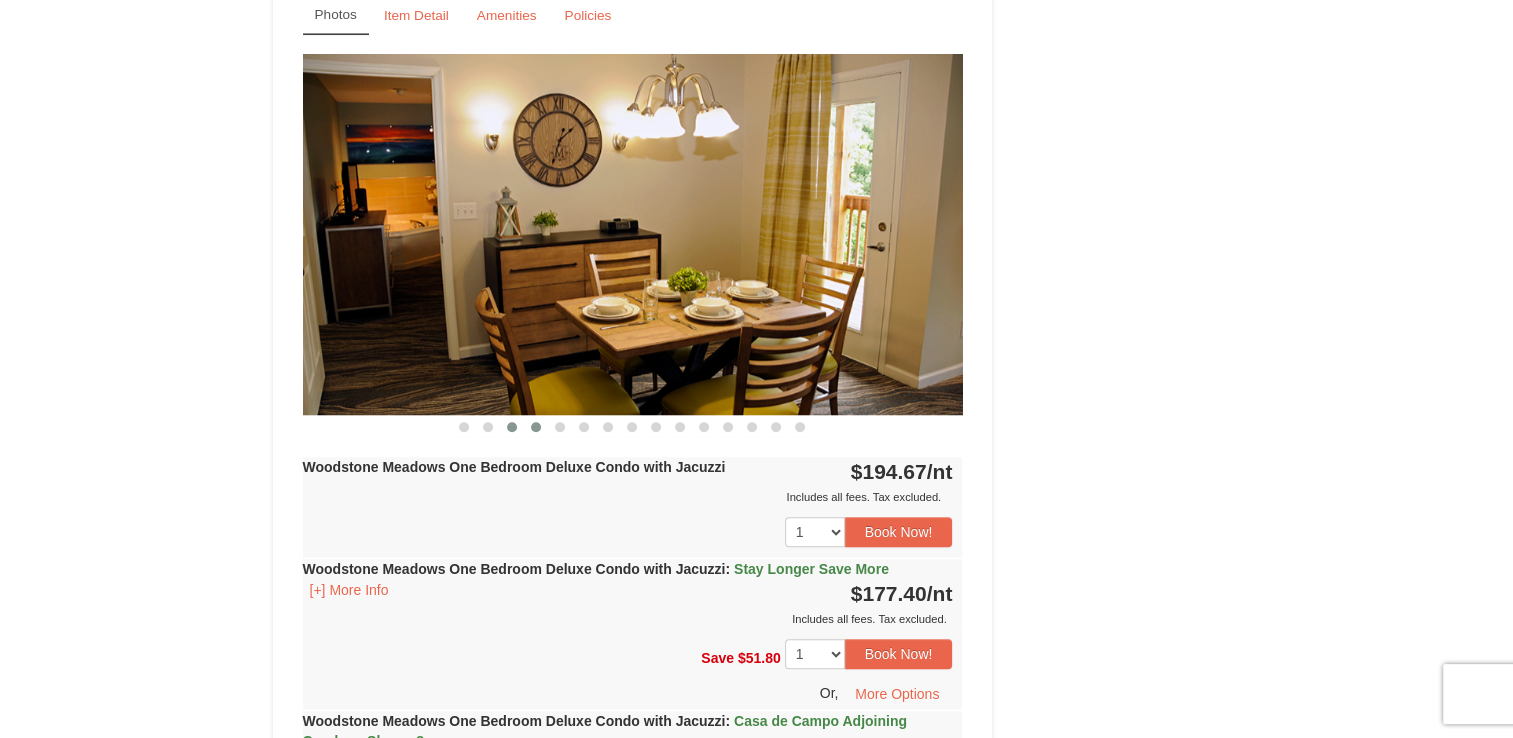 click at bounding box center (536, 427) 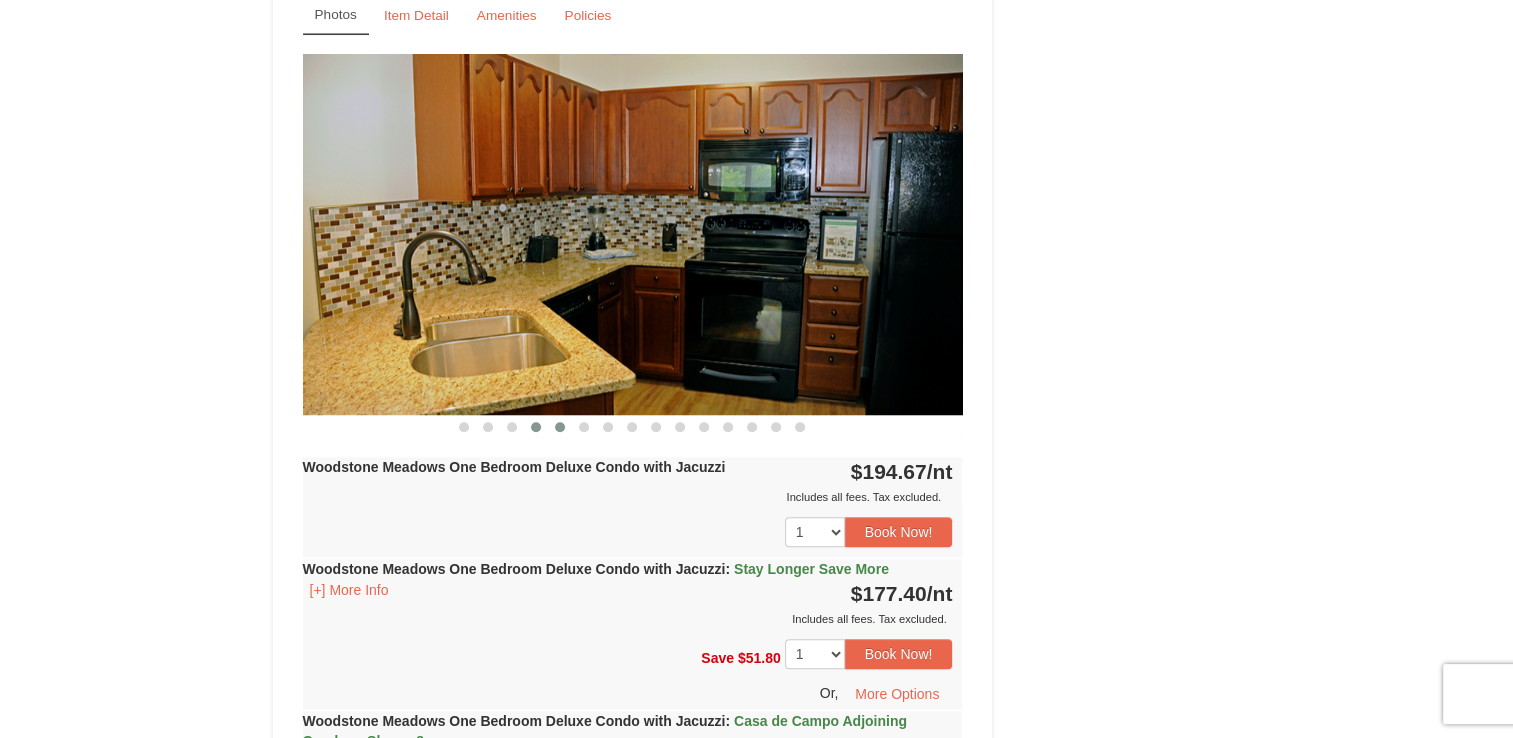 click at bounding box center [560, 427] 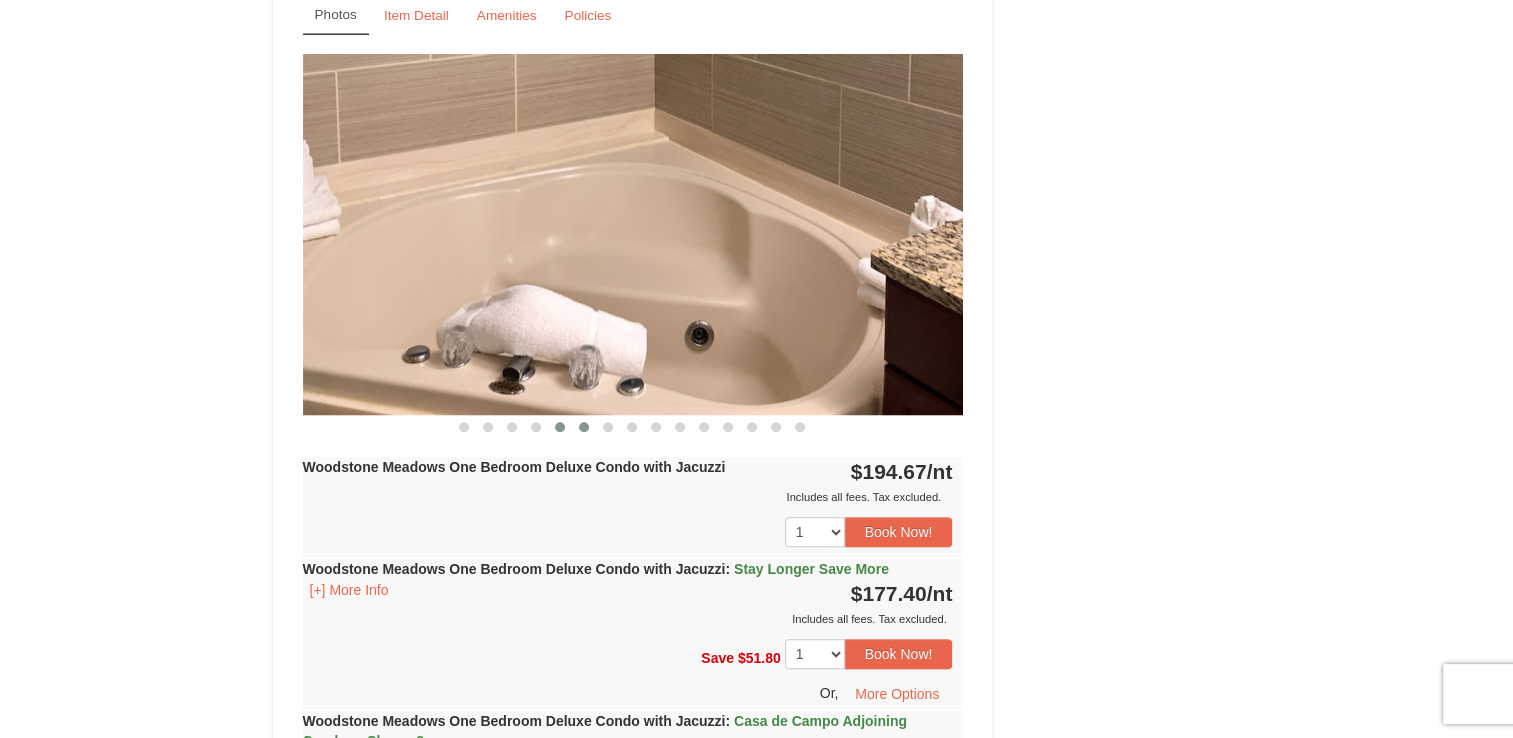 click at bounding box center (584, 427) 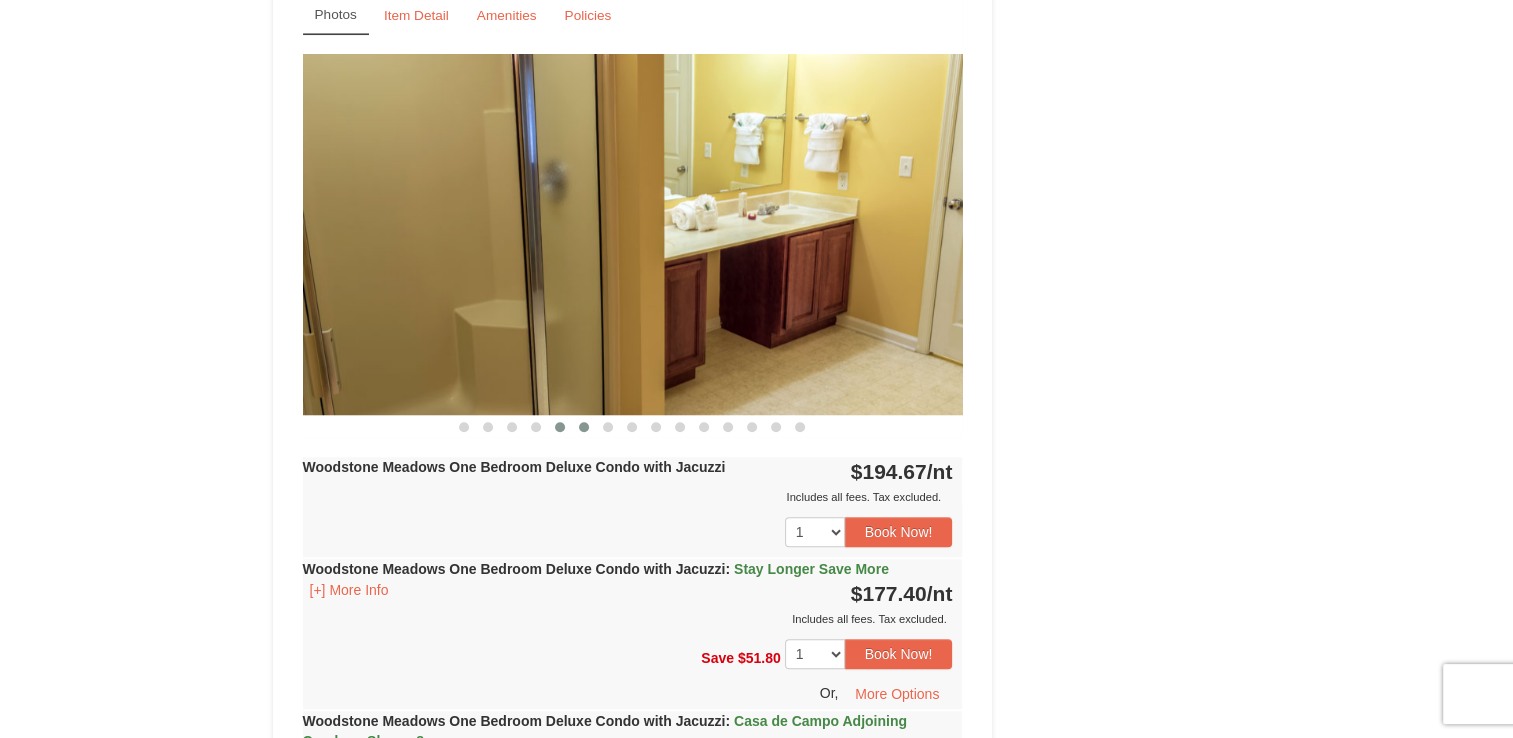 click at bounding box center (560, 427) 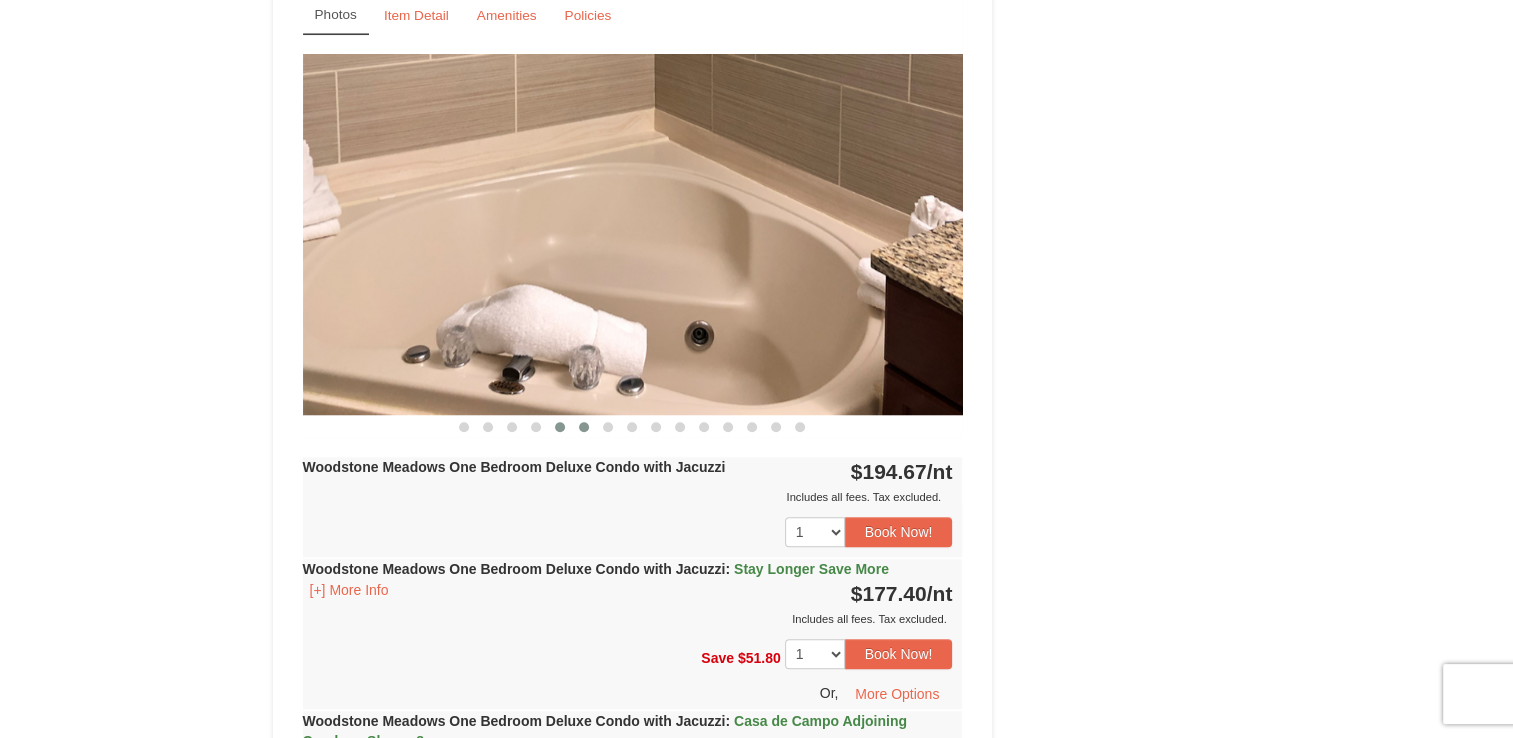 click at bounding box center (584, 427) 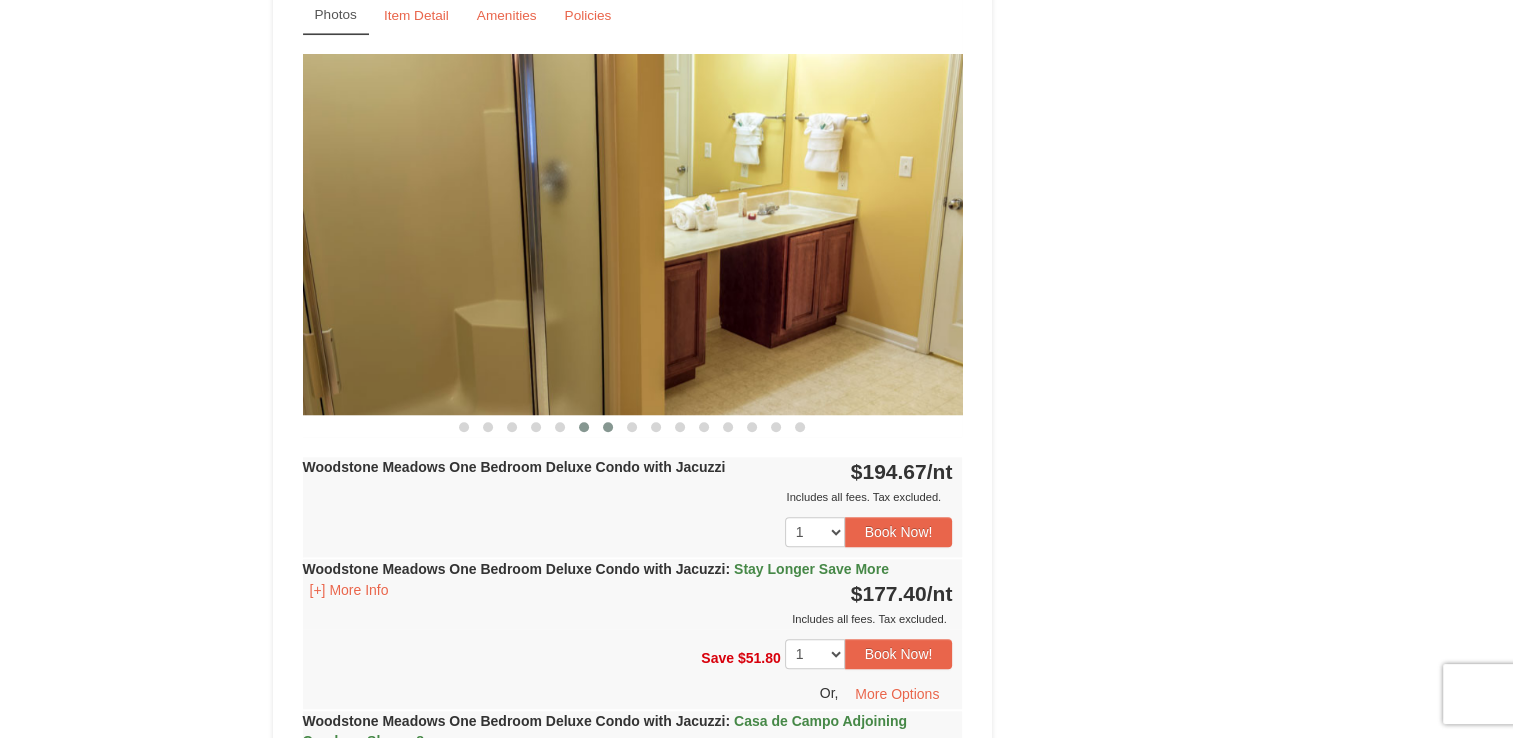click at bounding box center (608, 427) 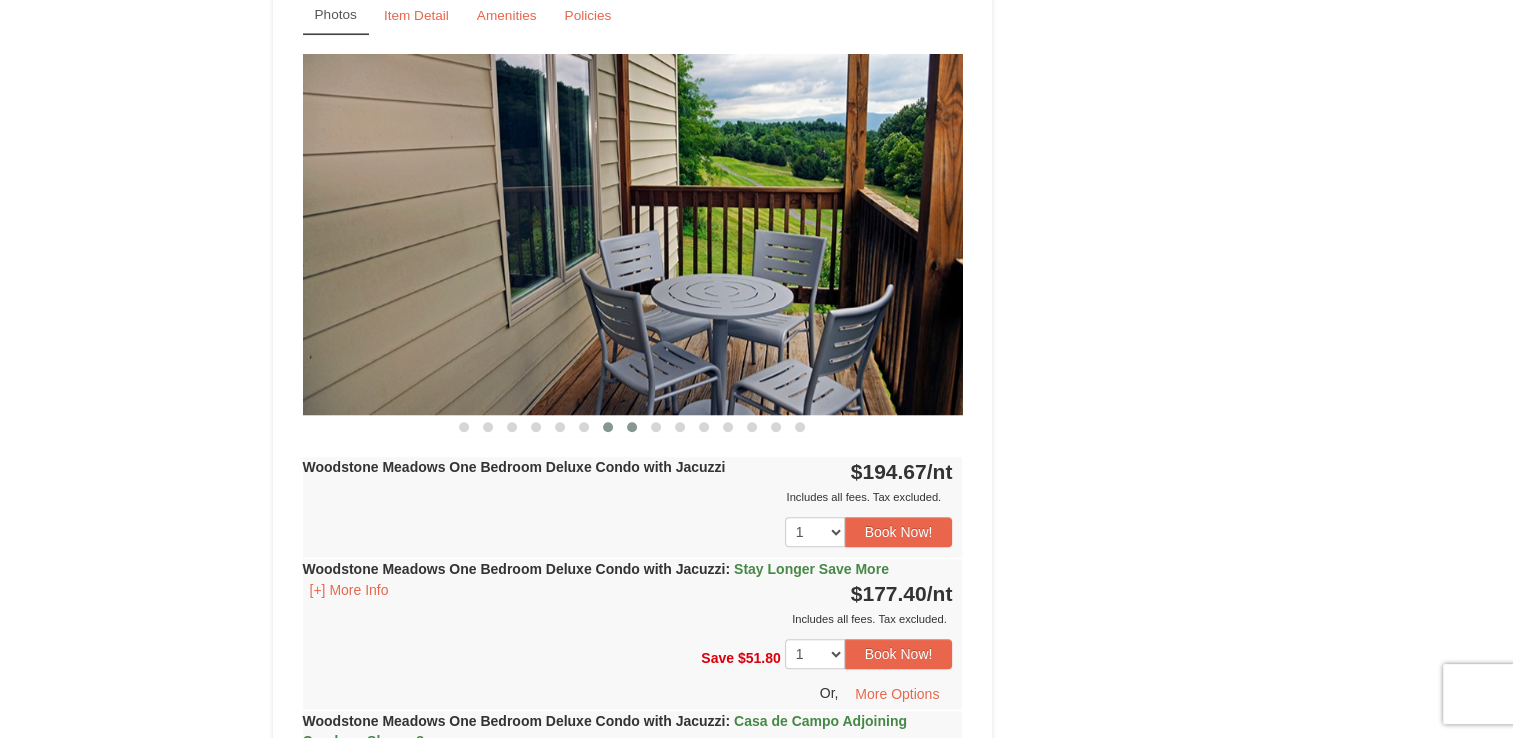 click at bounding box center [632, 427] 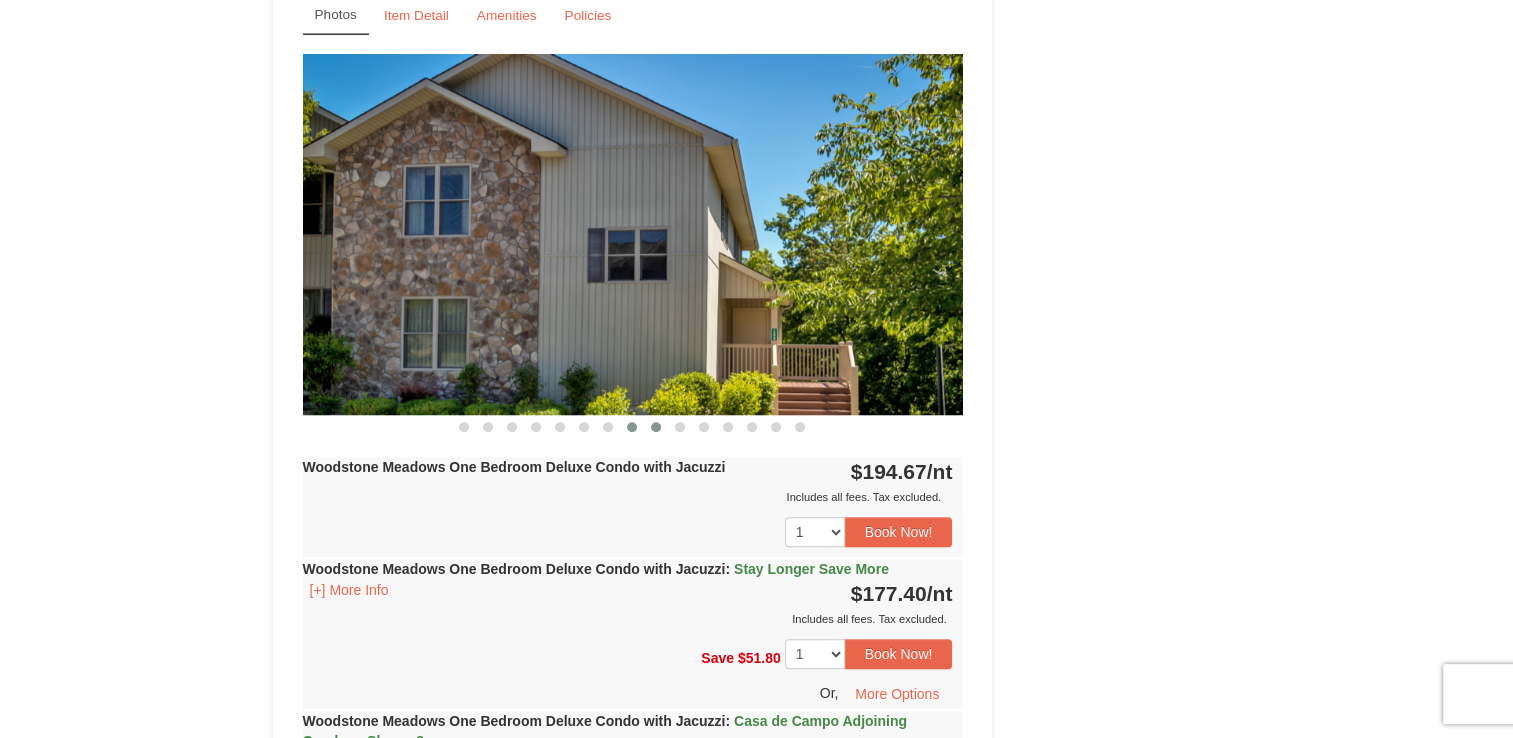 click at bounding box center [656, 427] 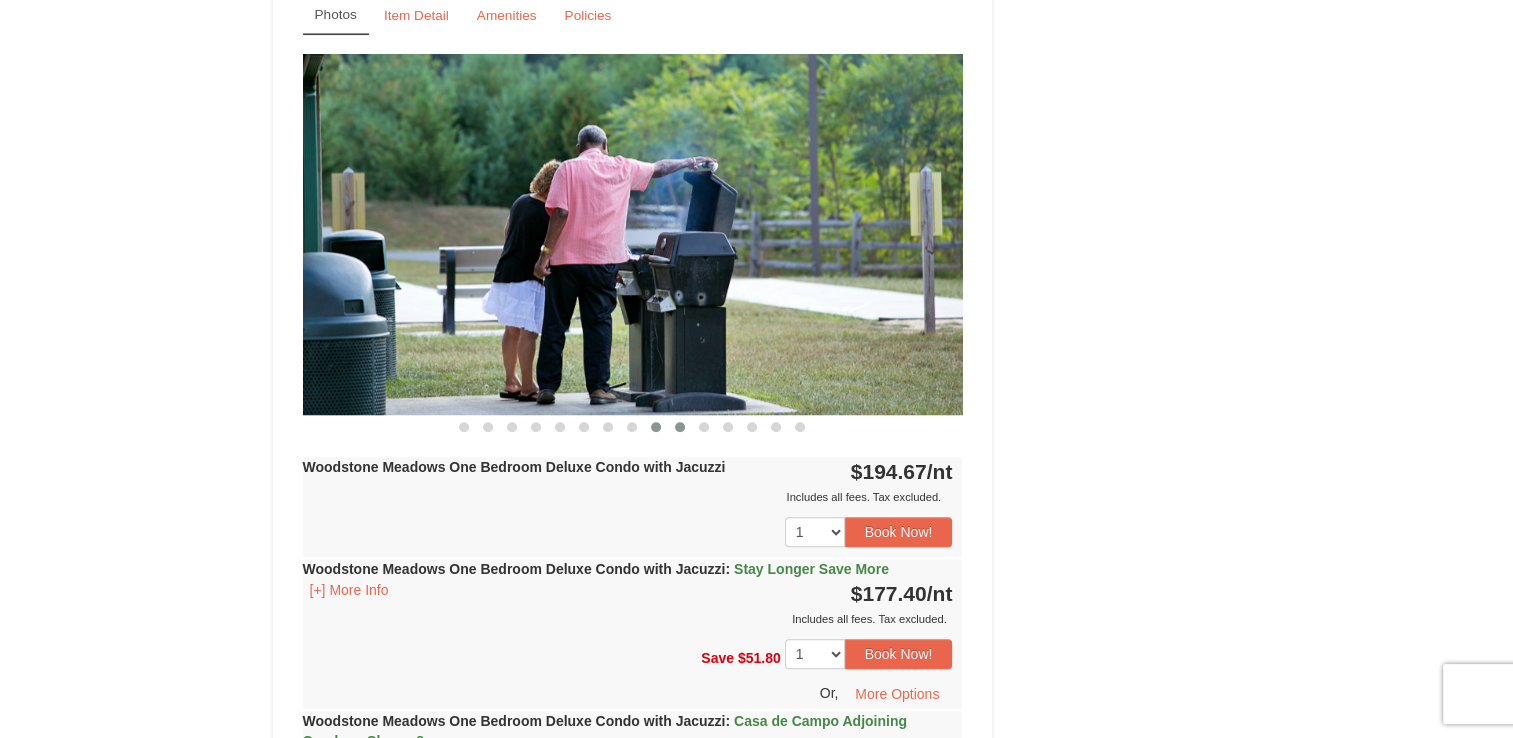click at bounding box center (680, 427) 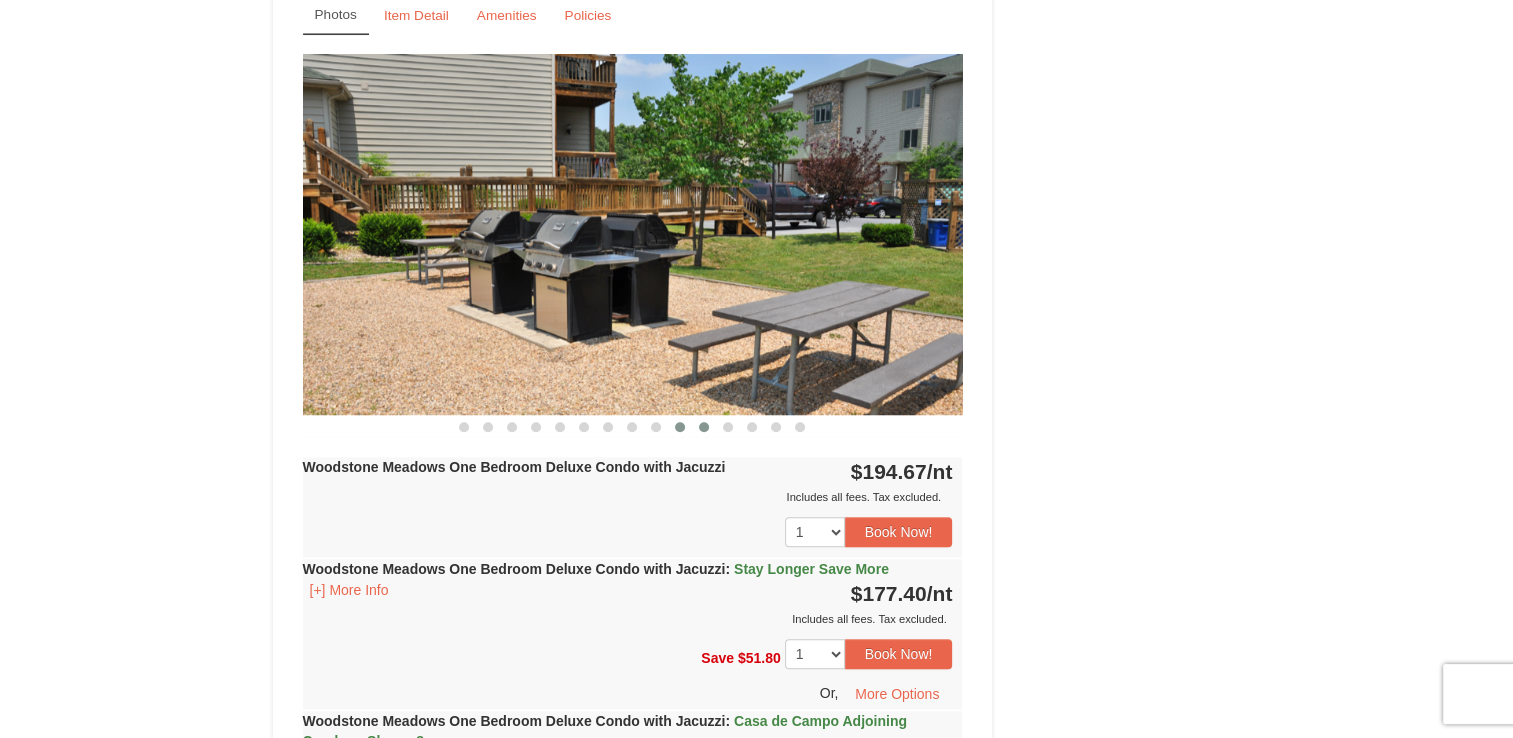 click at bounding box center (704, 427) 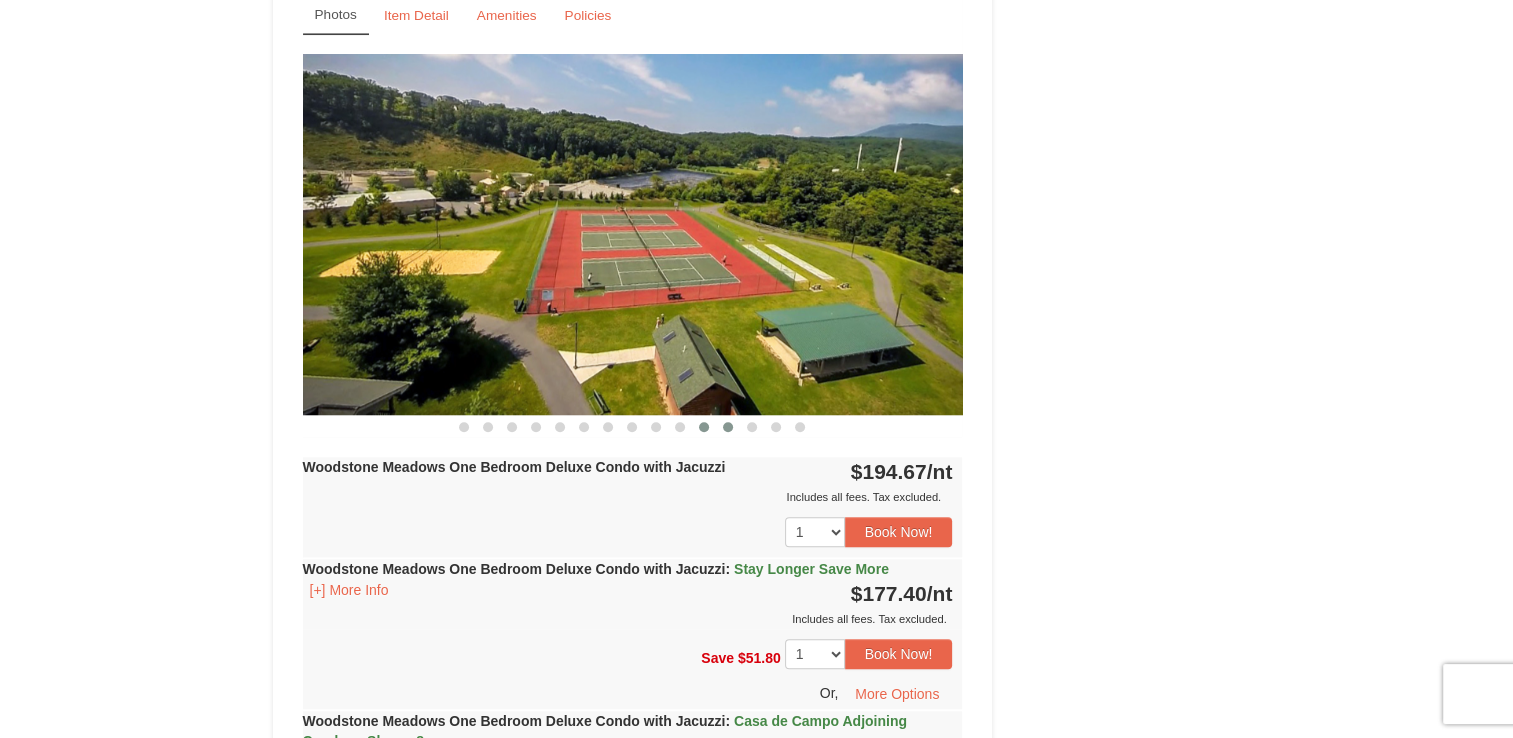 click at bounding box center [728, 427] 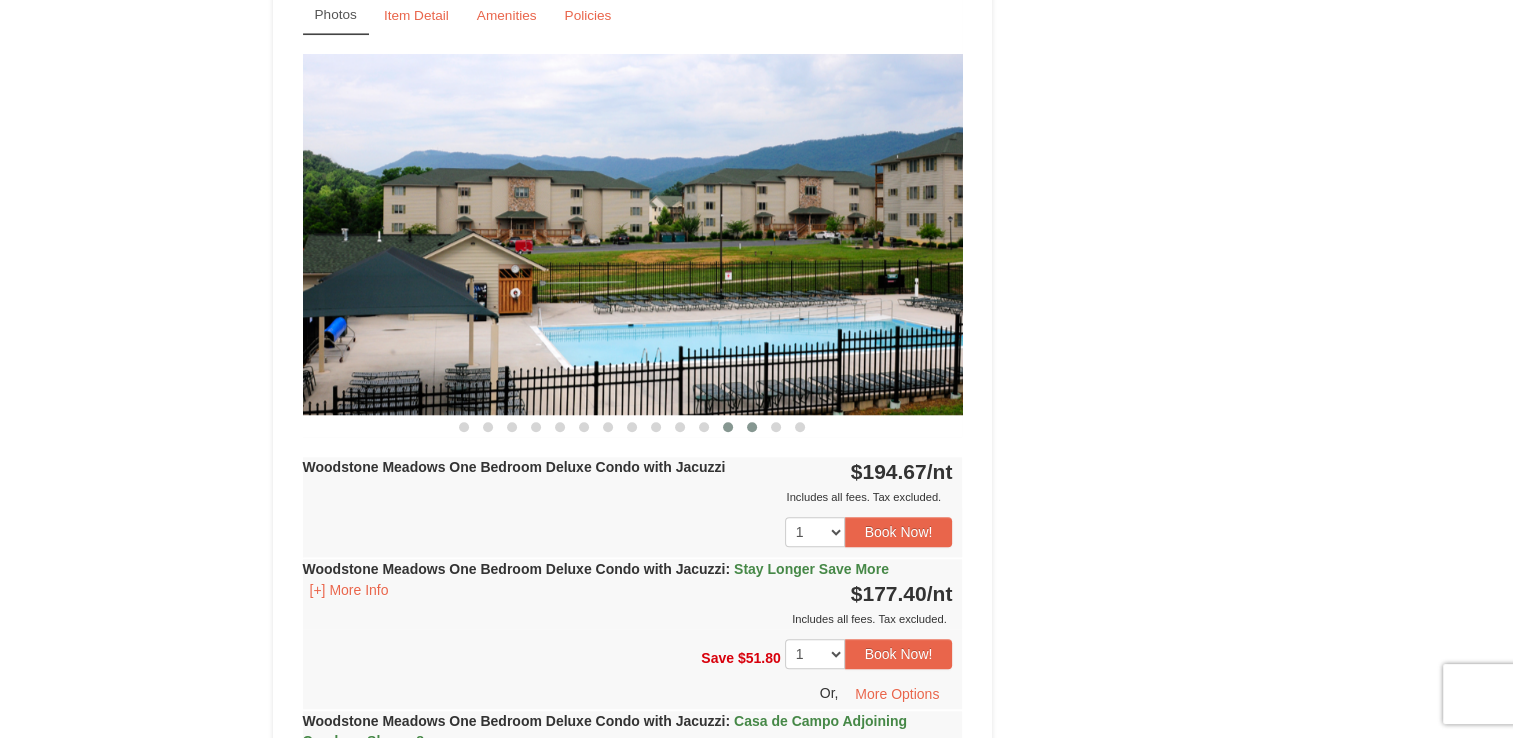 click at bounding box center [752, 427] 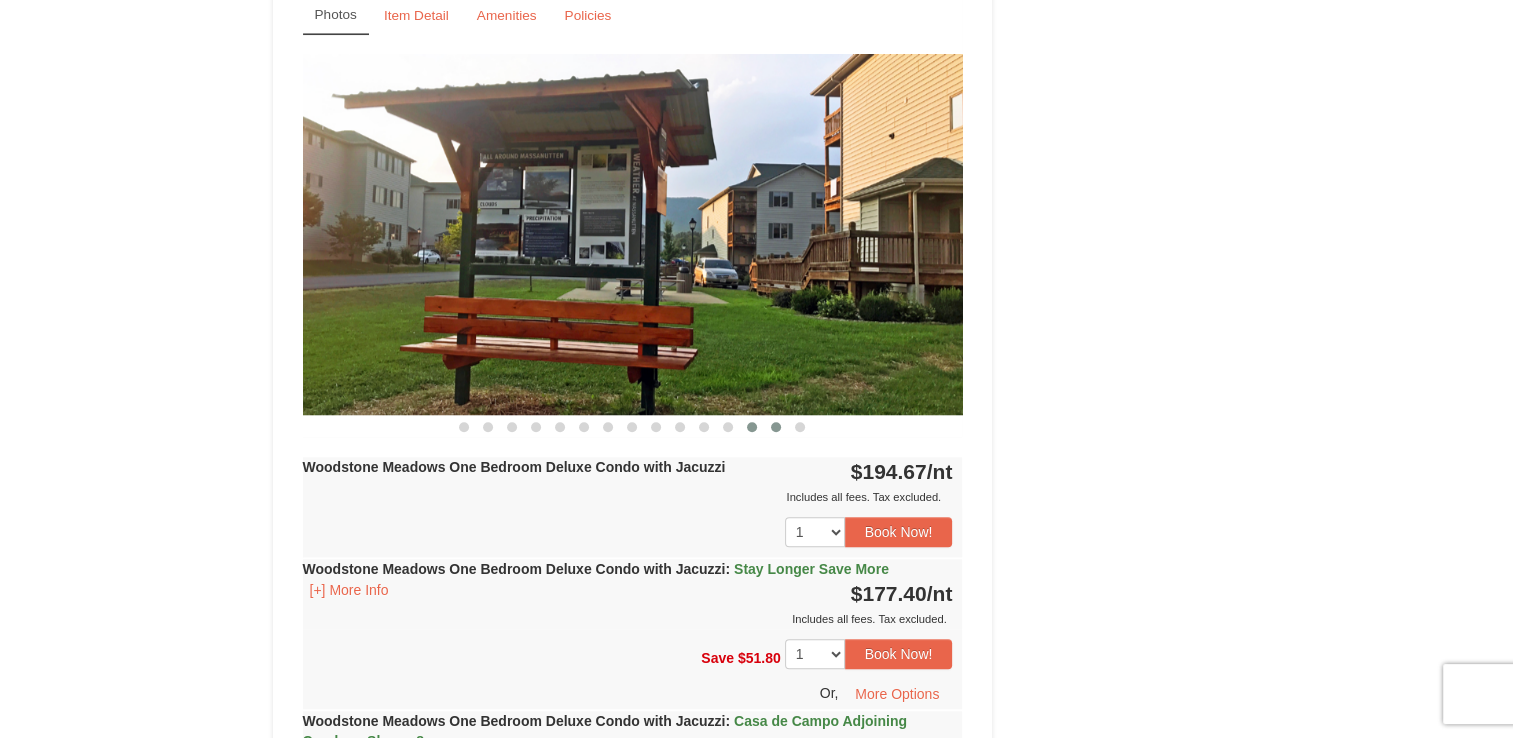 click at bounding box center (776, 427) 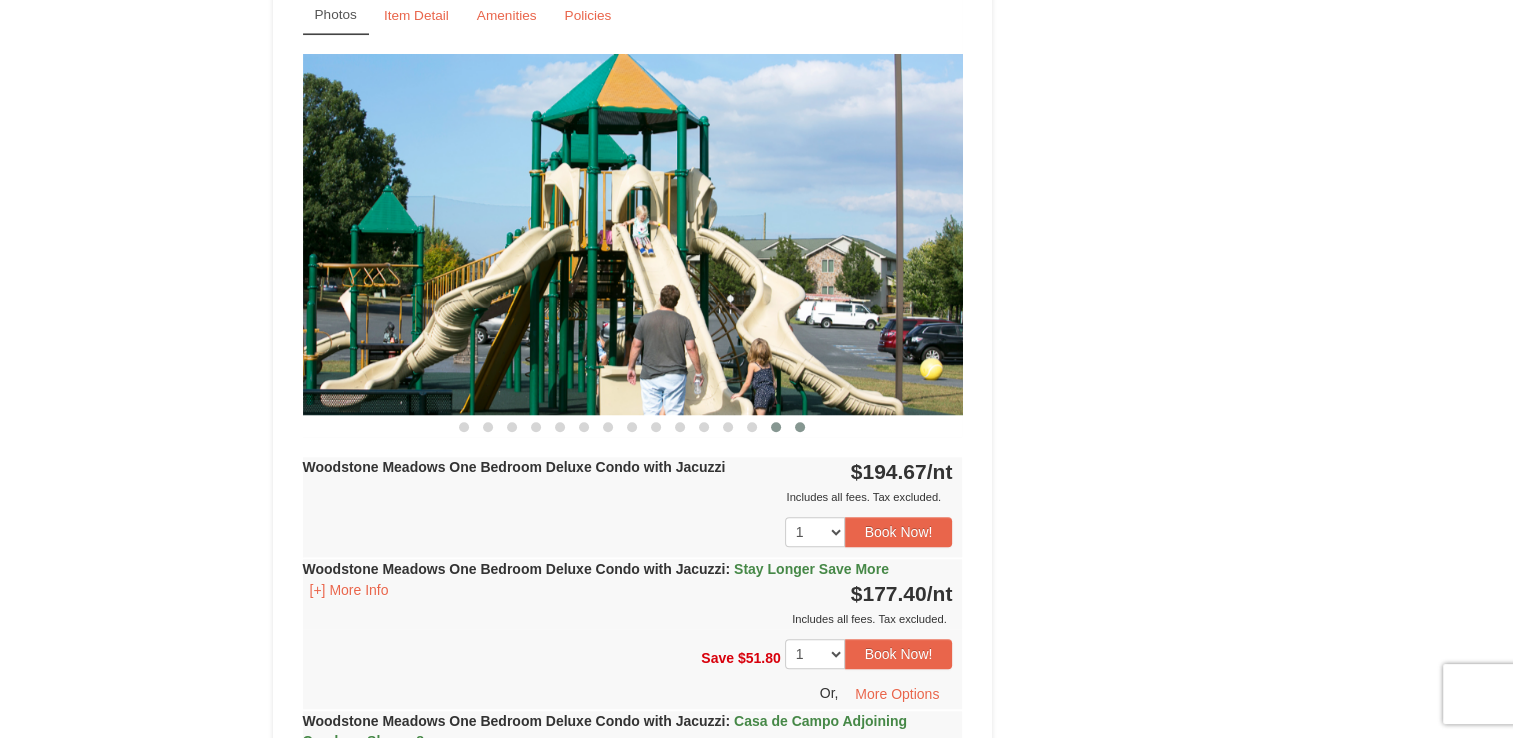 click at bounding box center [800, 427] 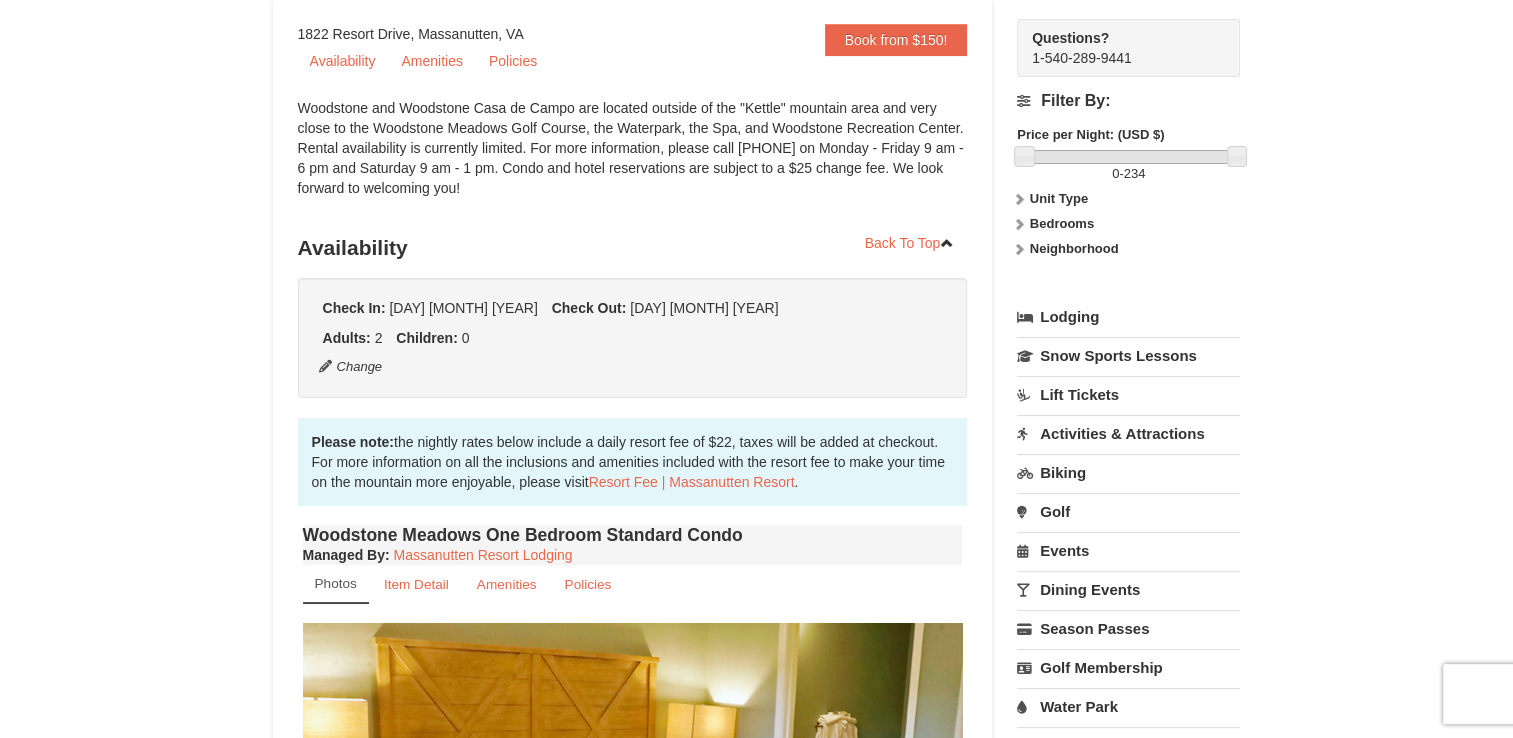 scroll, scrollTop: 0, scrollLeft: 0, axis: both 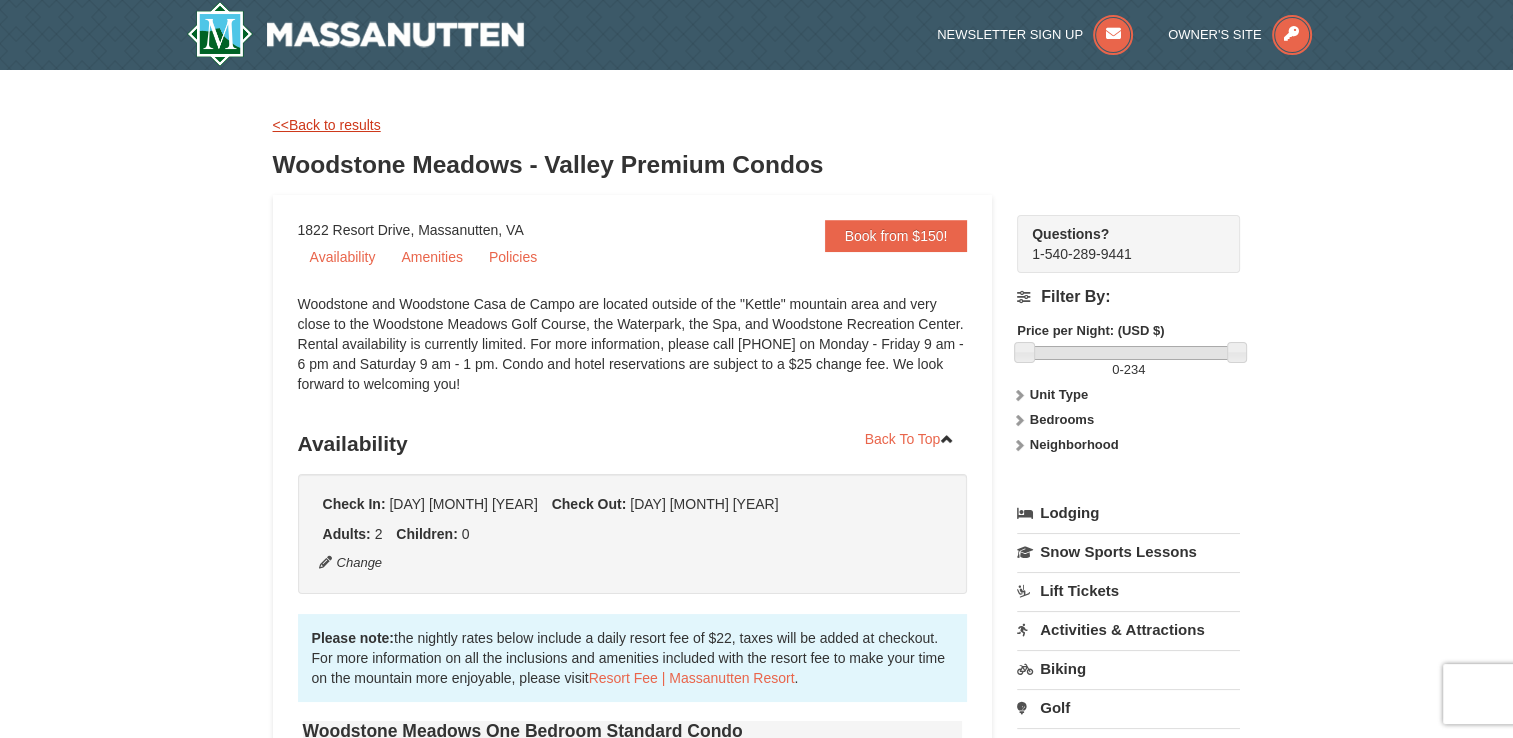 click on "<<Back to results" at bounding box center [327, 125] 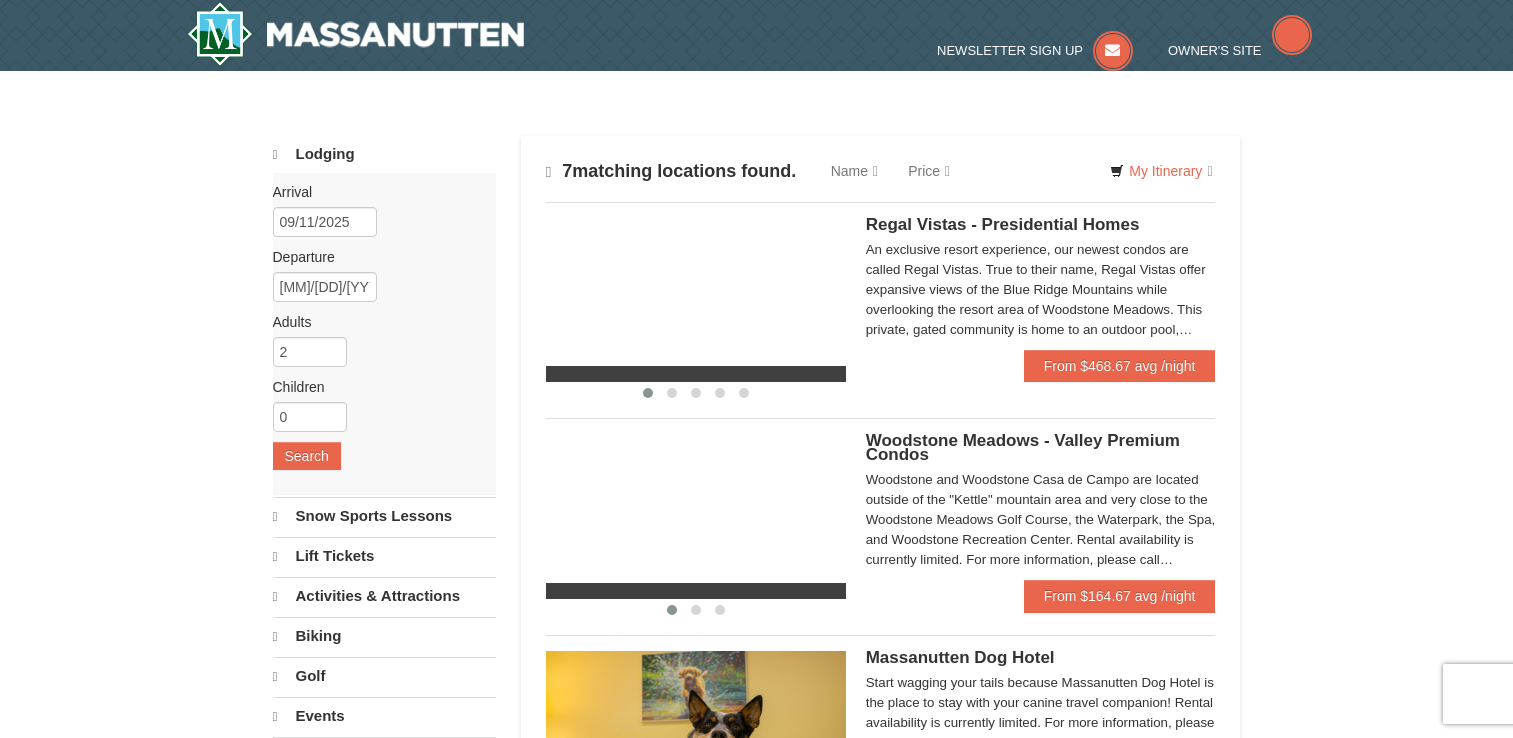scroll, scrollTop: 165, scrollLeft: 0, axis: vertical 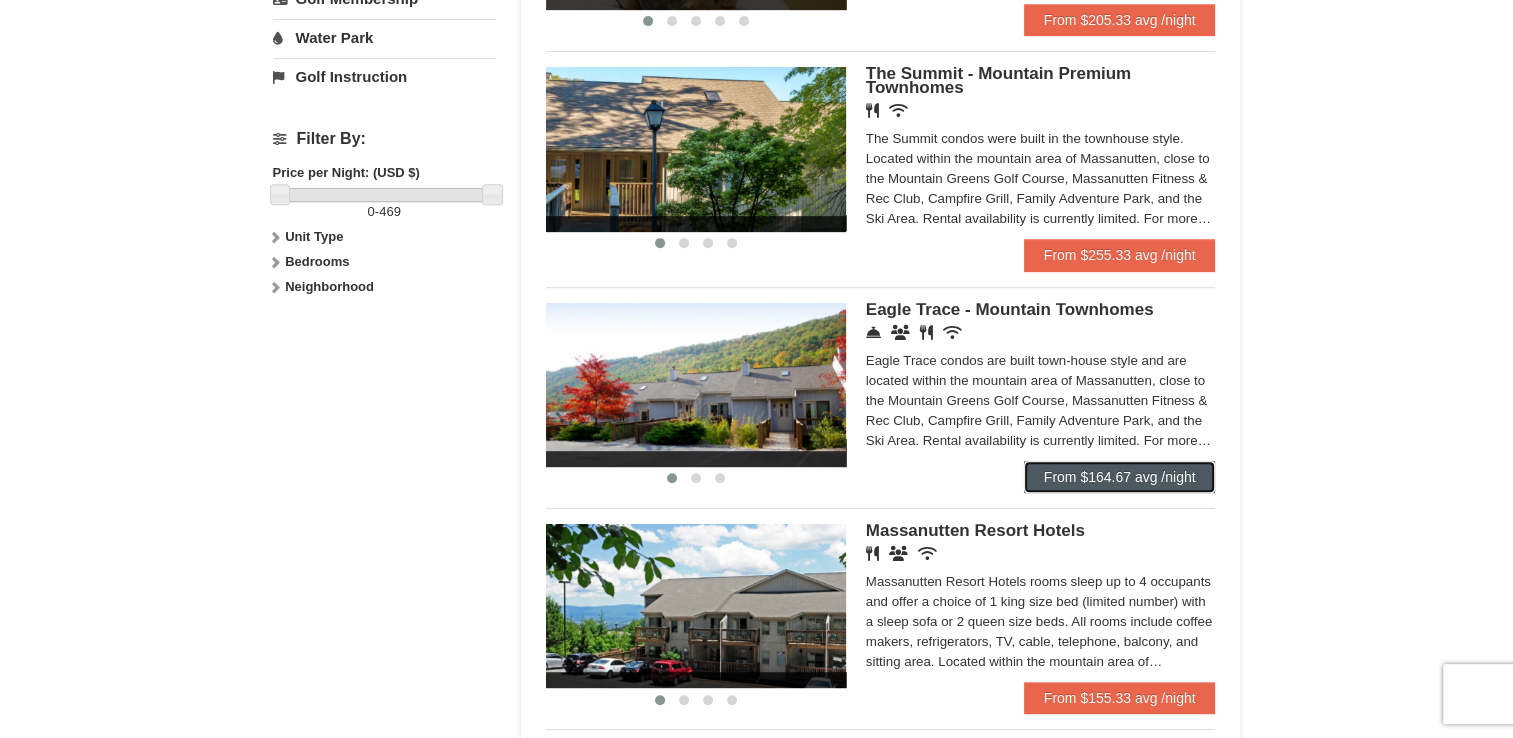 click on "From $164.67 avg /night" at bounding box center (1120, 477) 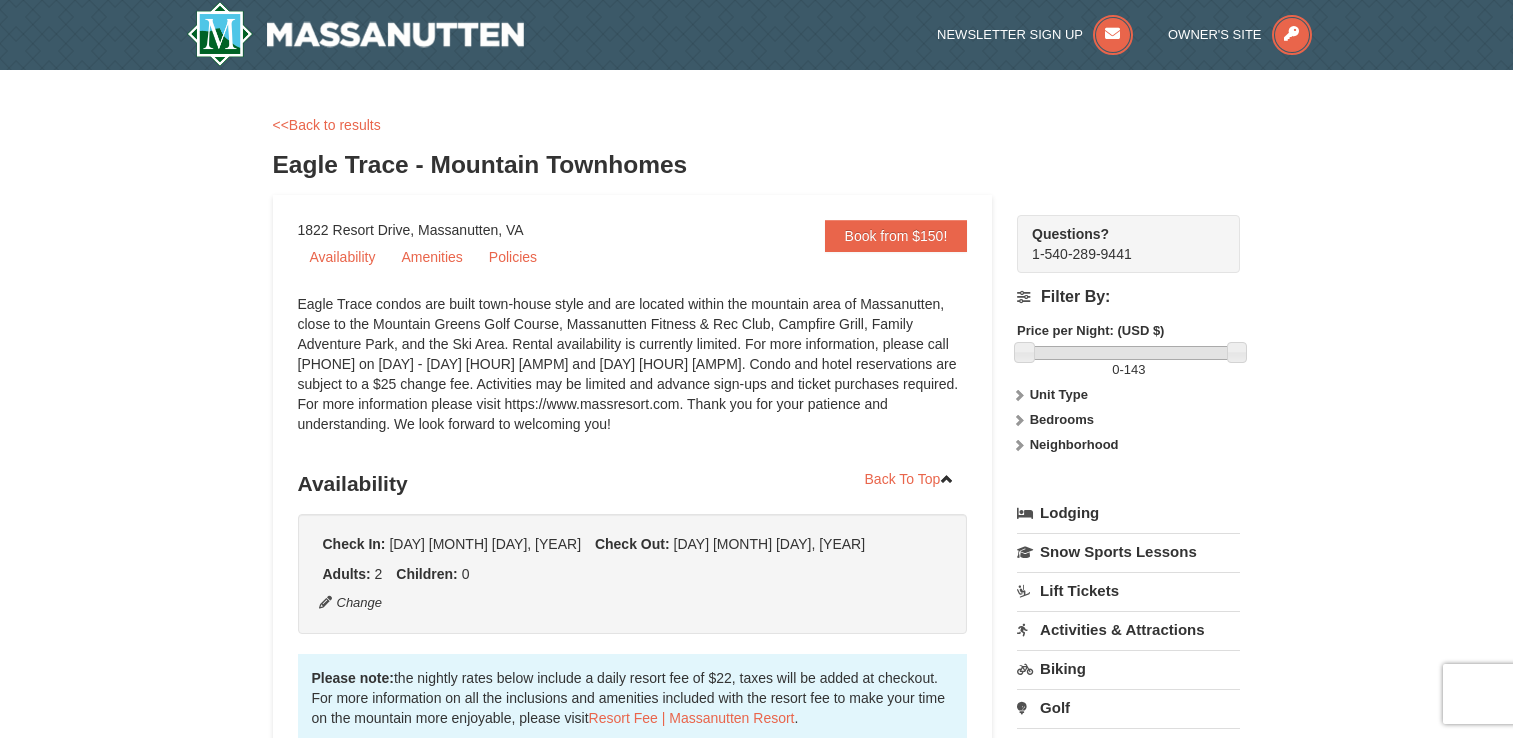 scroll, scrollTop: 0, scrollLeft: 0, axis: both 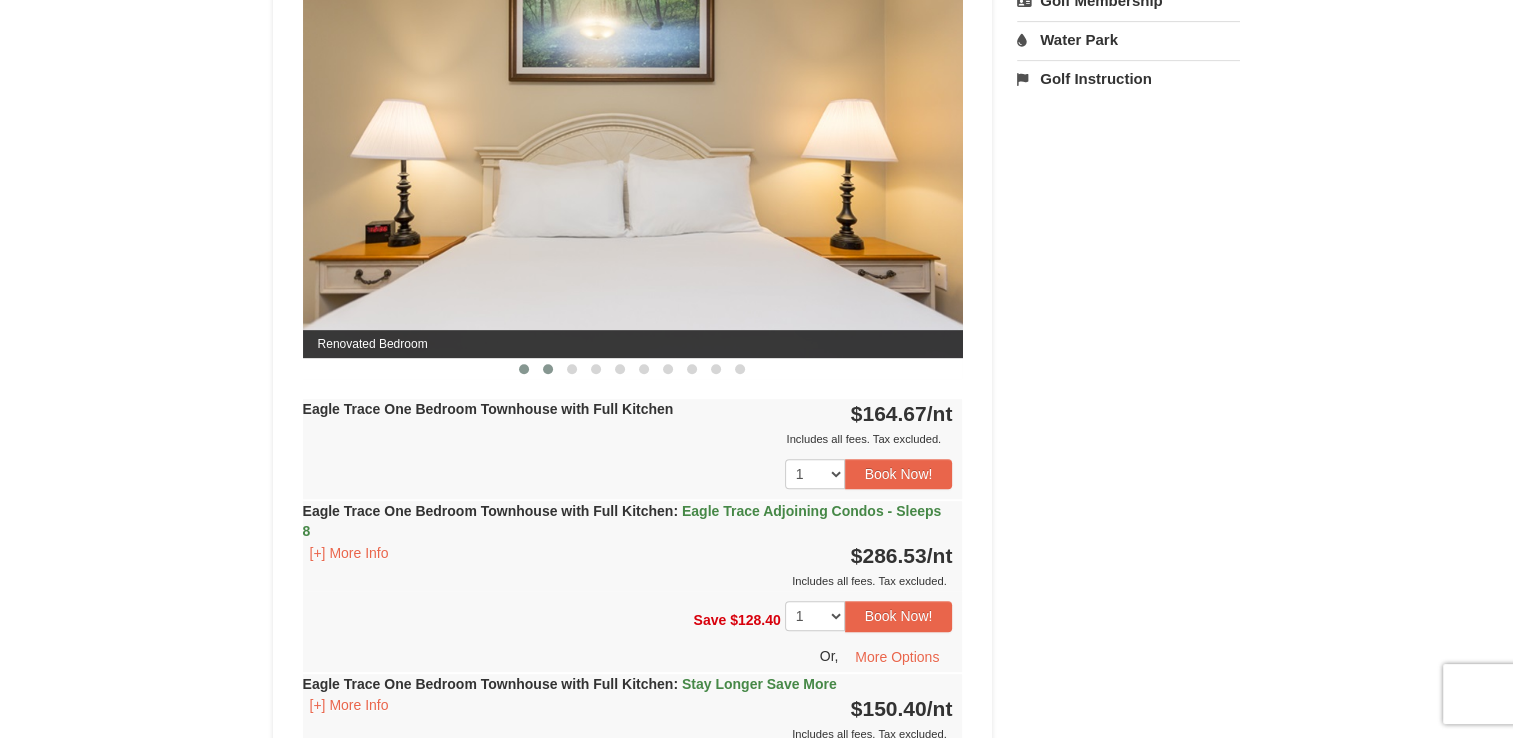 click at bounding box center (548, 369) 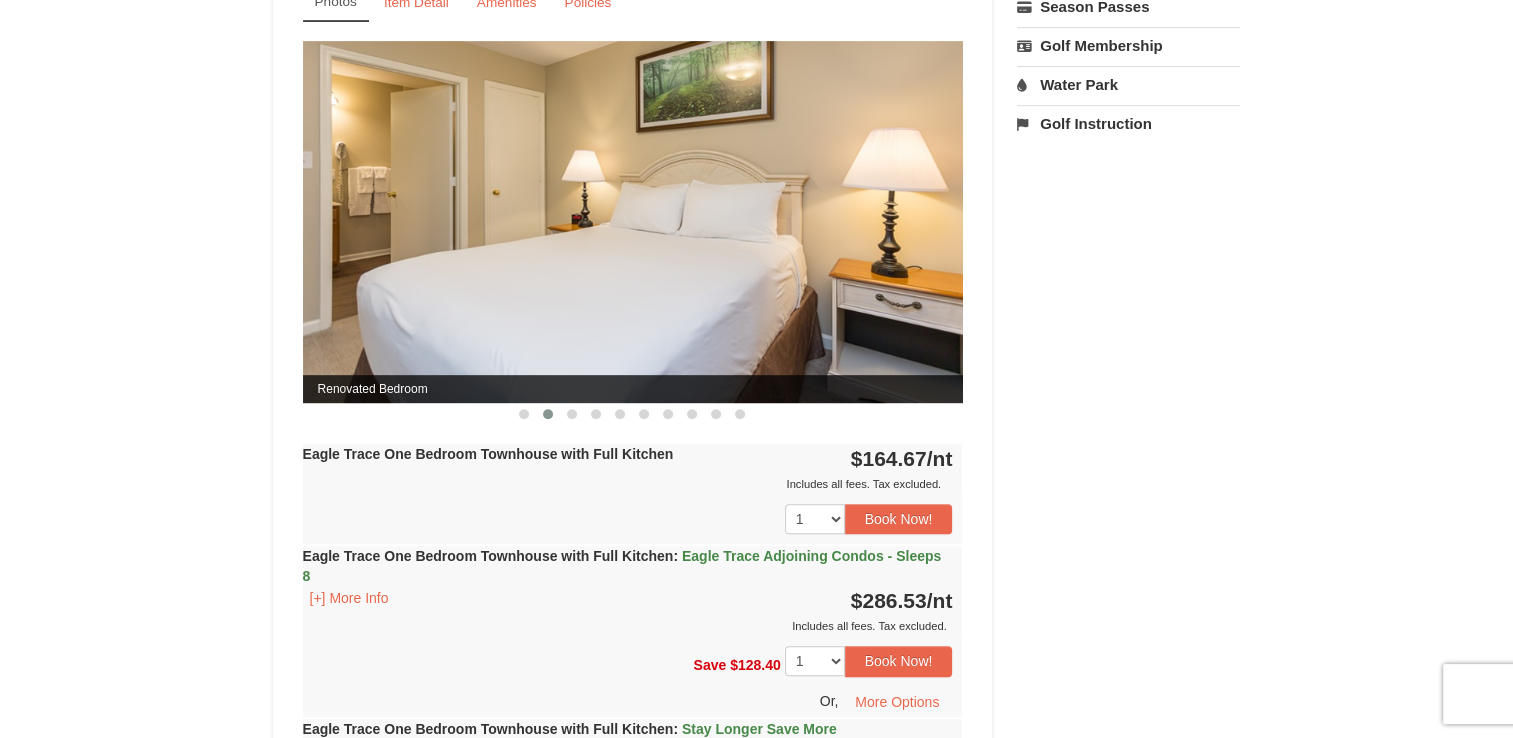 scroll, scrollTop: 807, scrollLeft: 0, axis: vertical 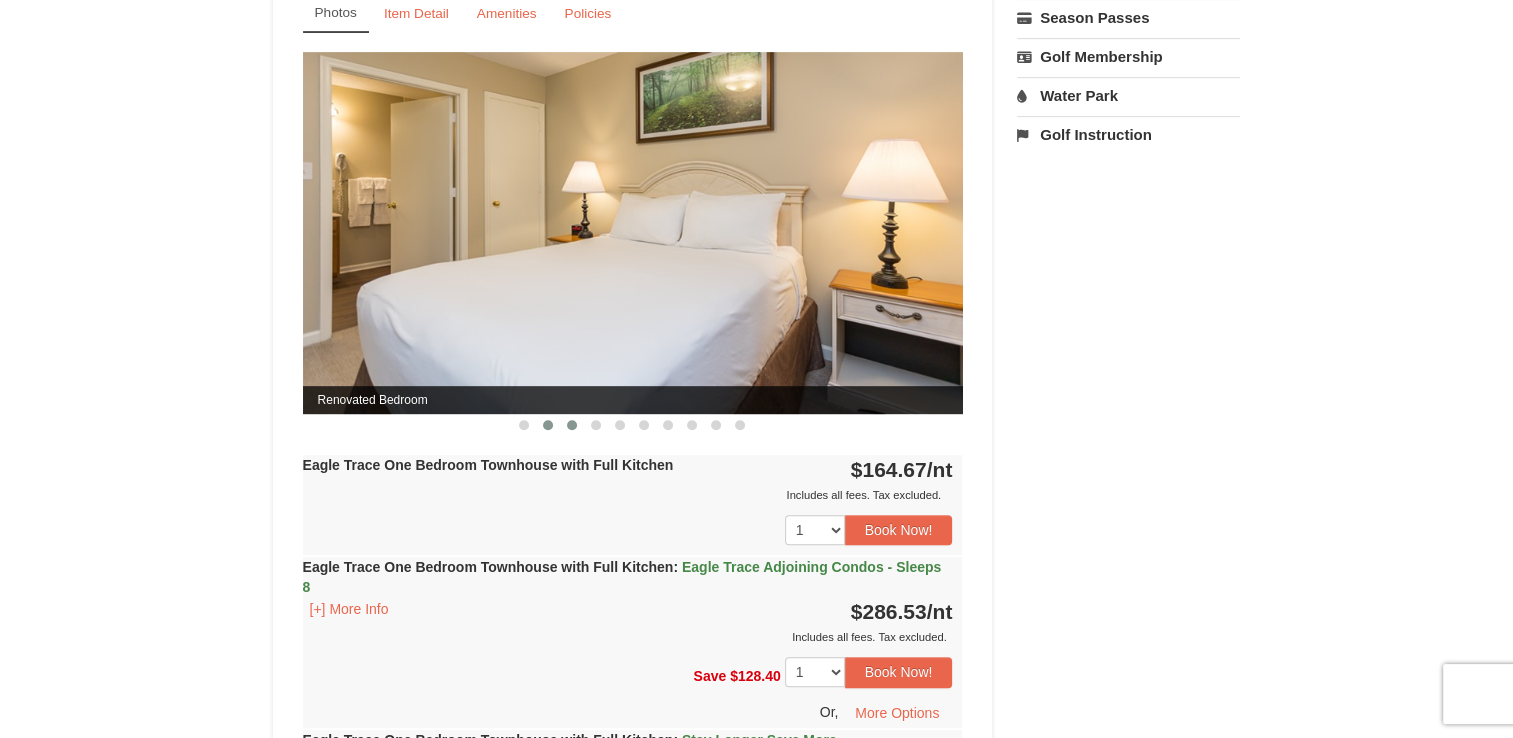 click at bounding box center [572, 425] 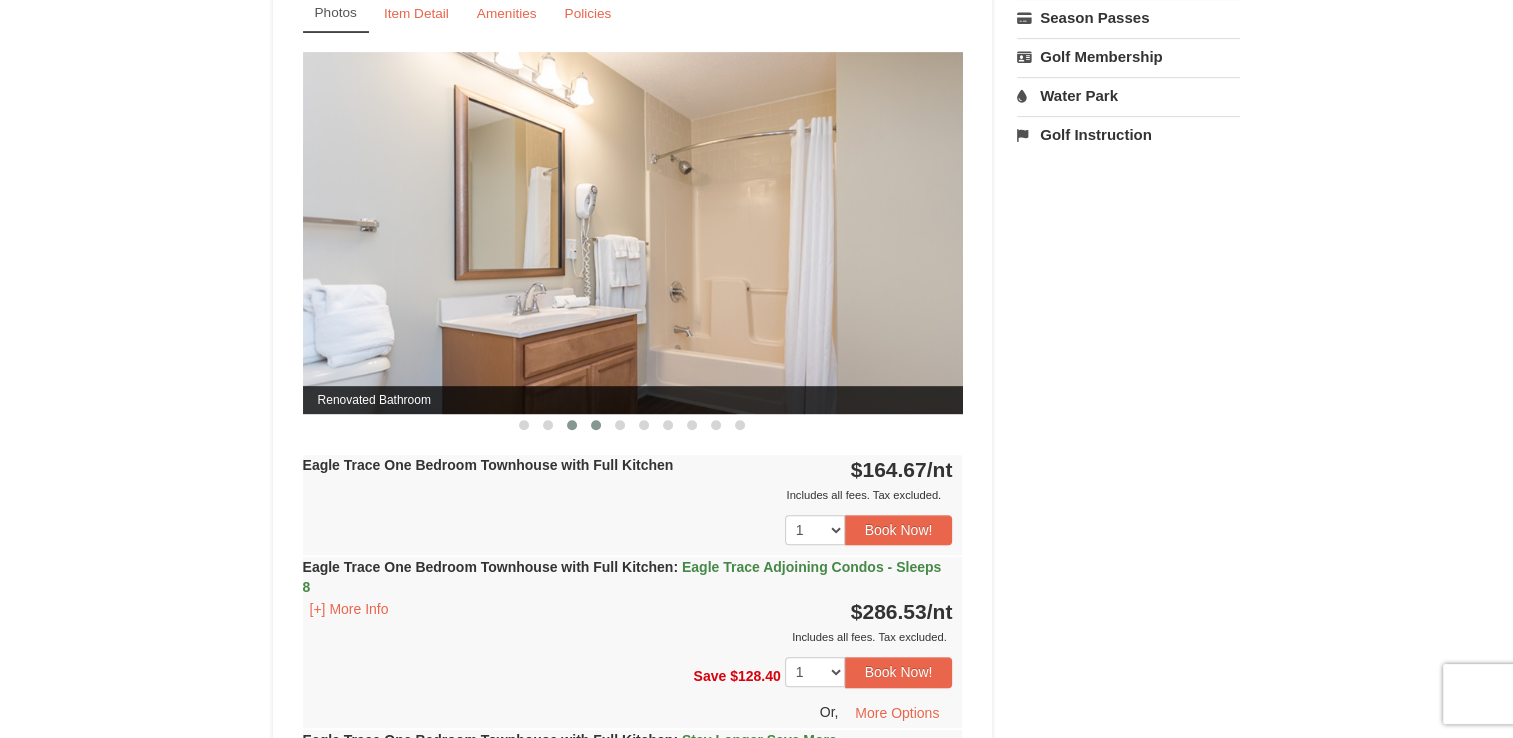 click at bounding box center [596, 425] 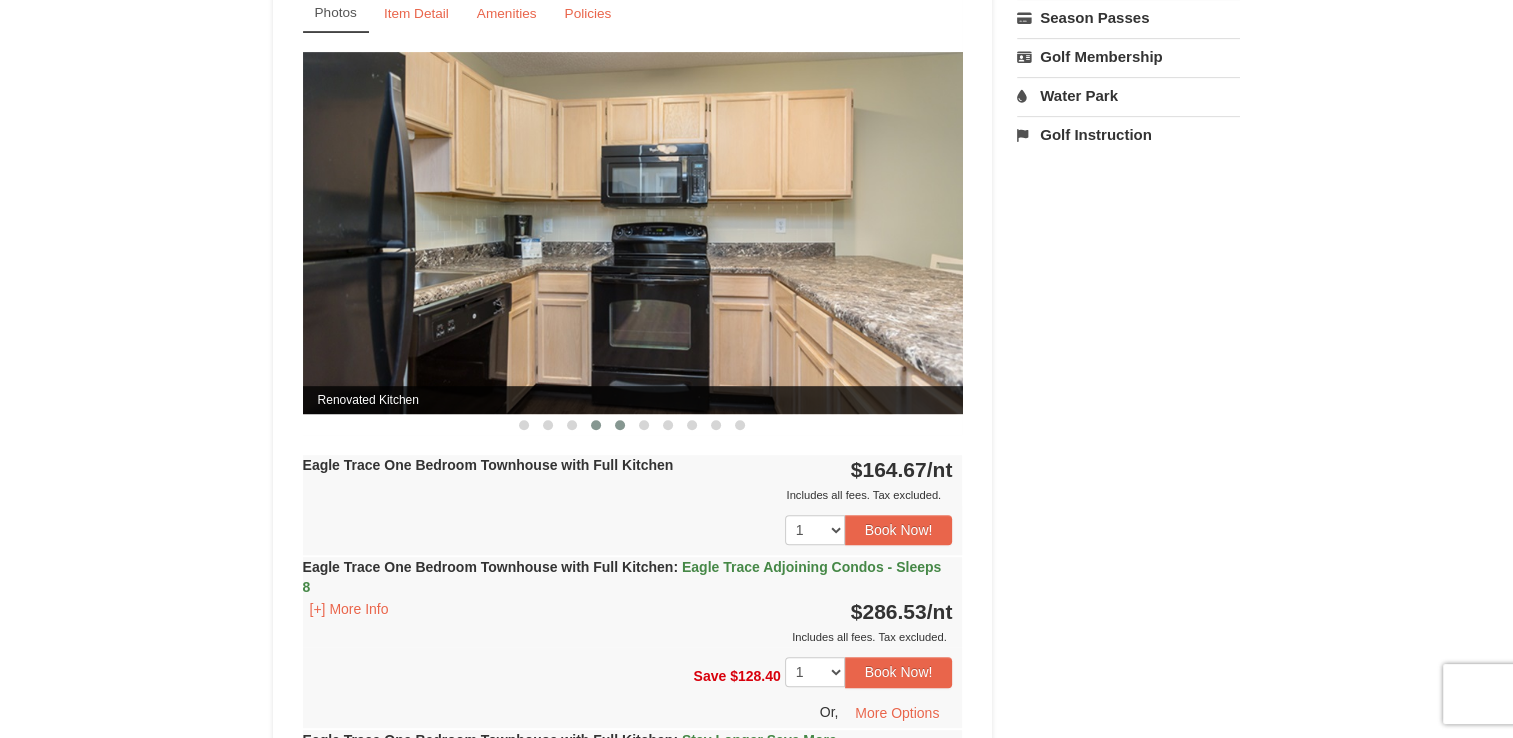 click at bounding box center (620, 425) 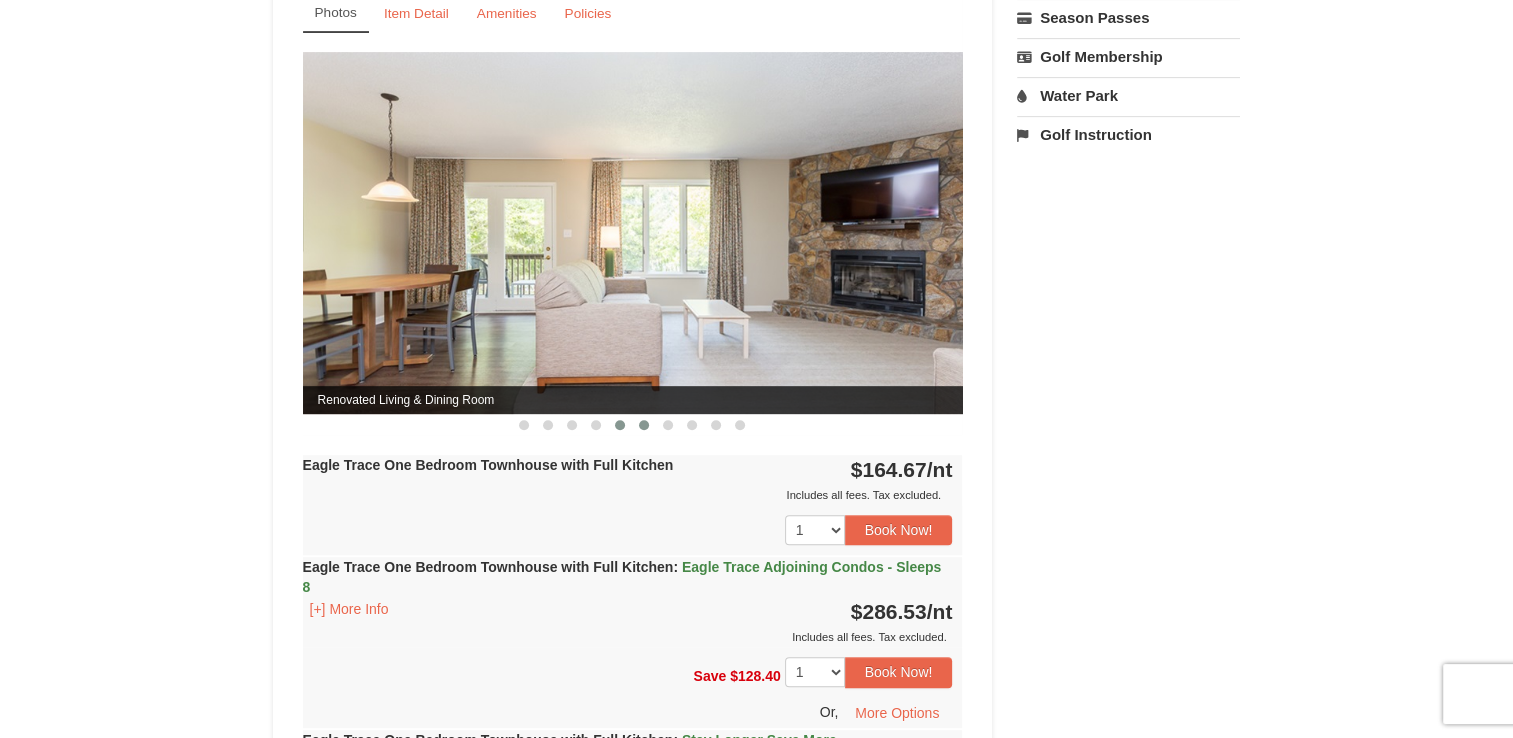 click at bounding box center [644, 425] 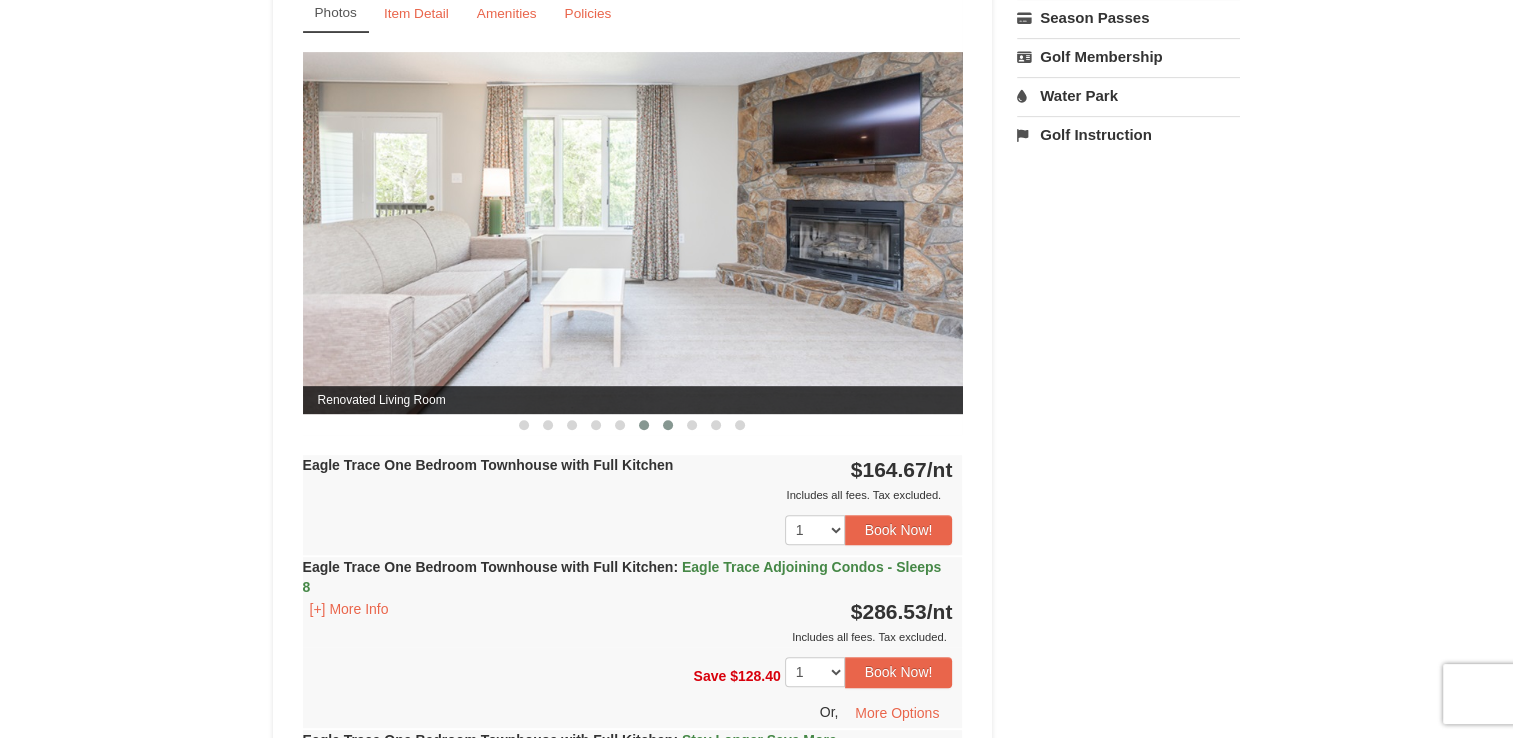 click at bounding box center [668, 425] 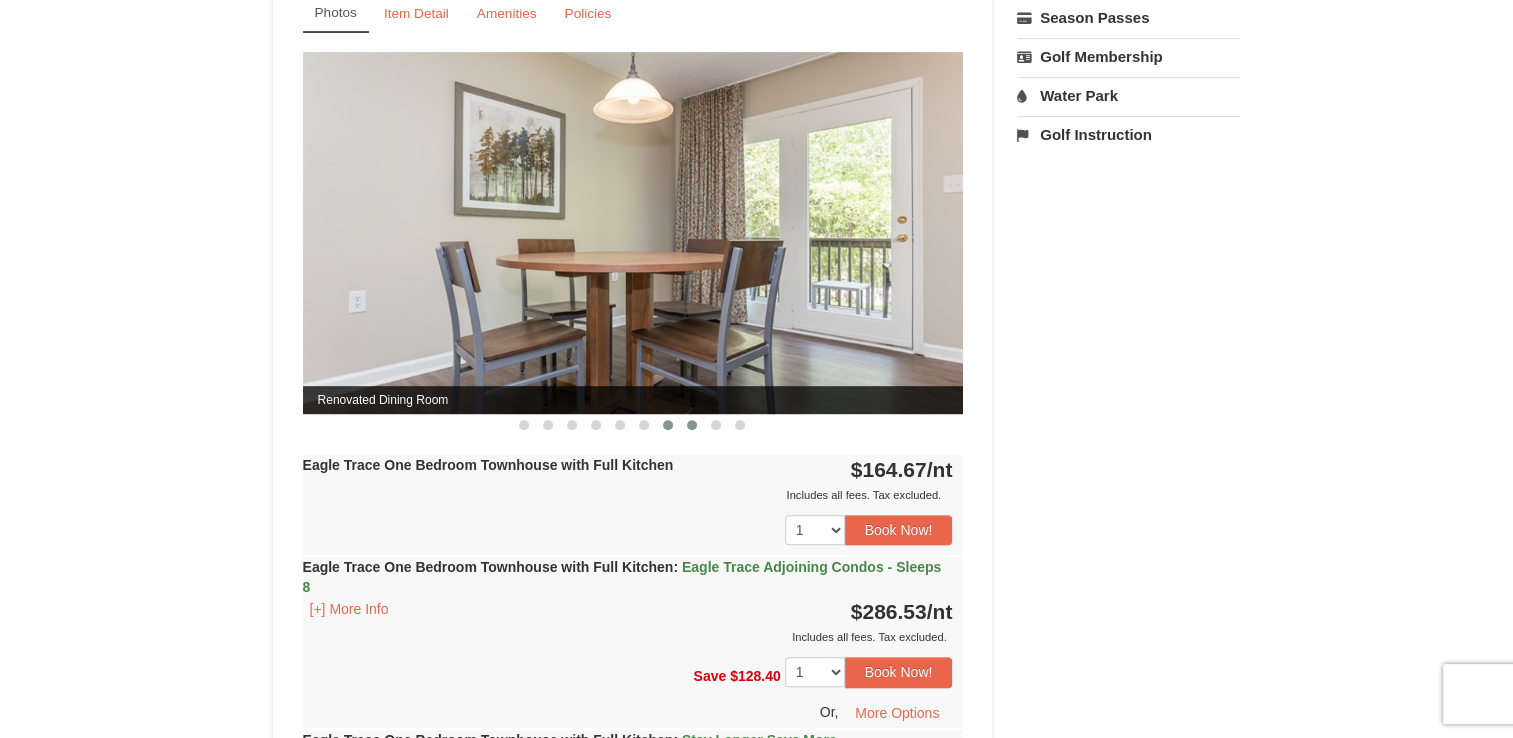 click at bounding box center [692, 425] 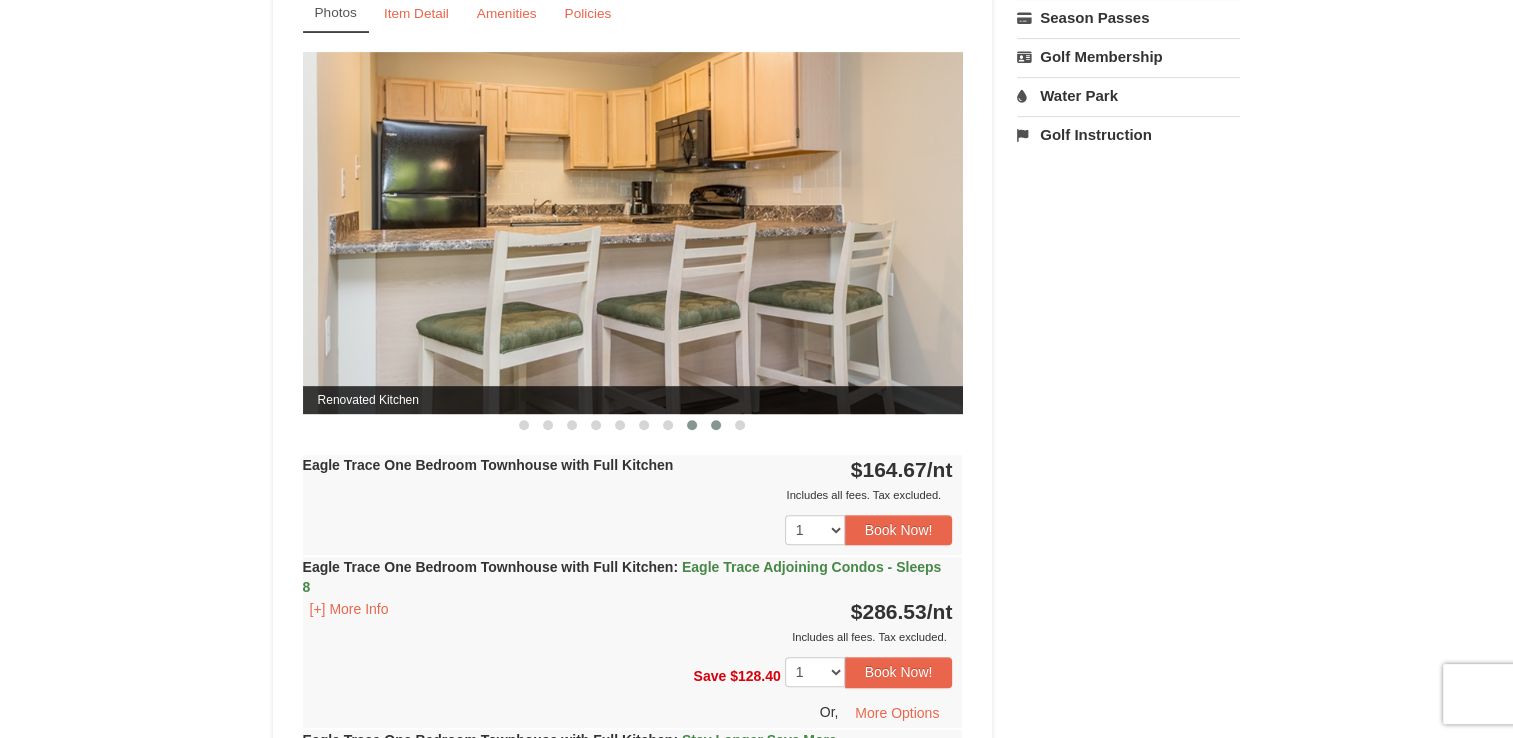 click at bounding box center [716, 425] 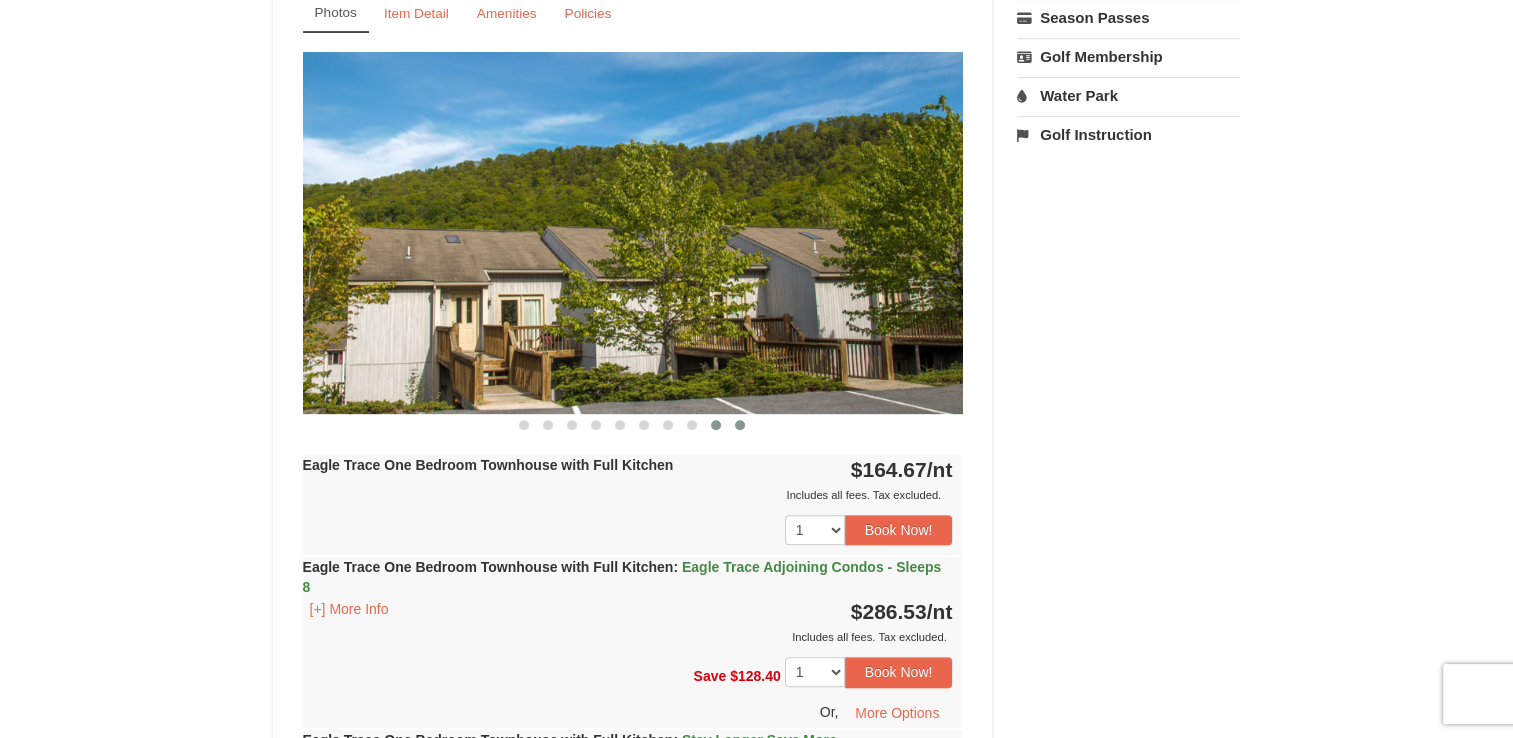 click at bounding box center [740, 425] 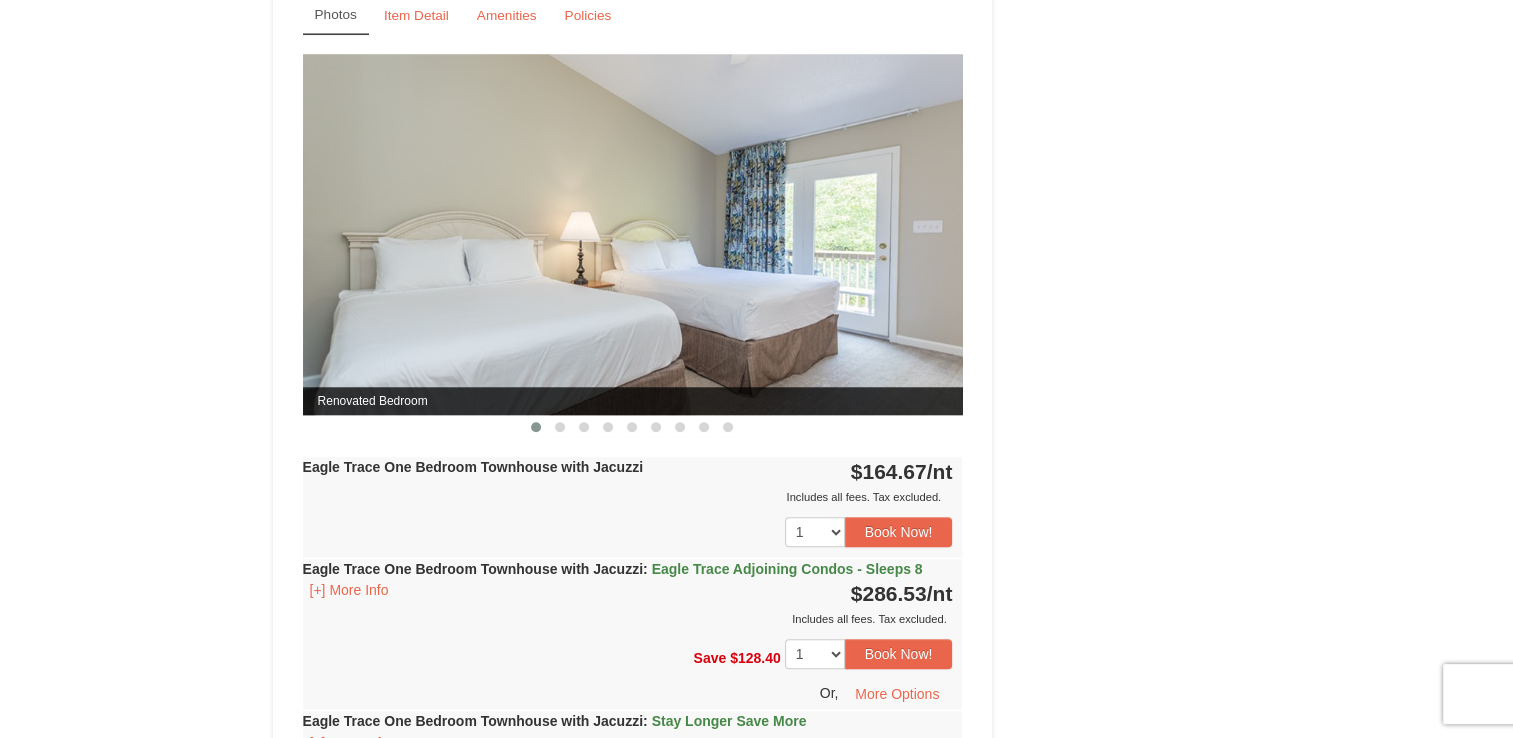 scroll, scrollTop: 1779, scrollLeft: 0, axis: vertical 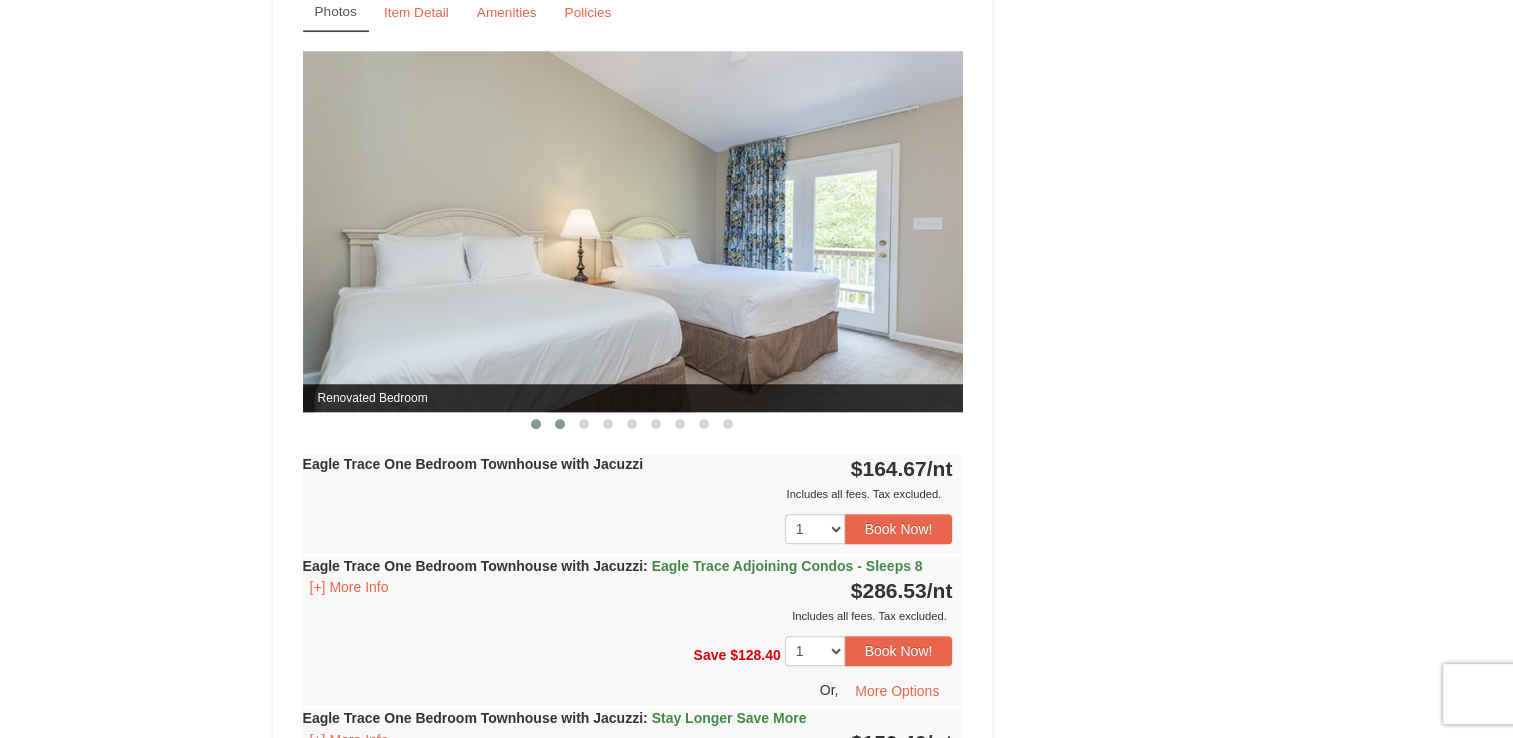 click at bounding box center (560, 424) 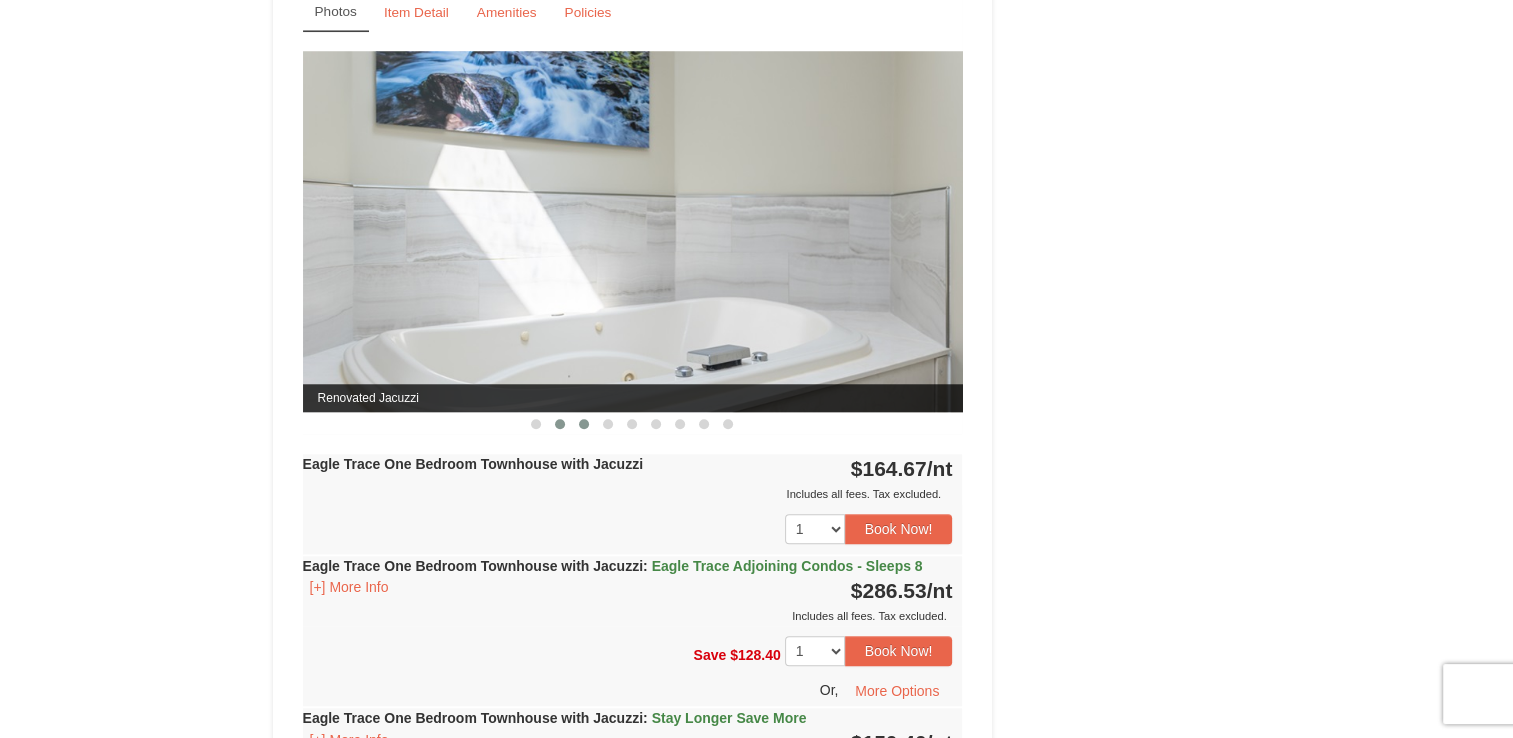 click at bounding box center (584, 424) 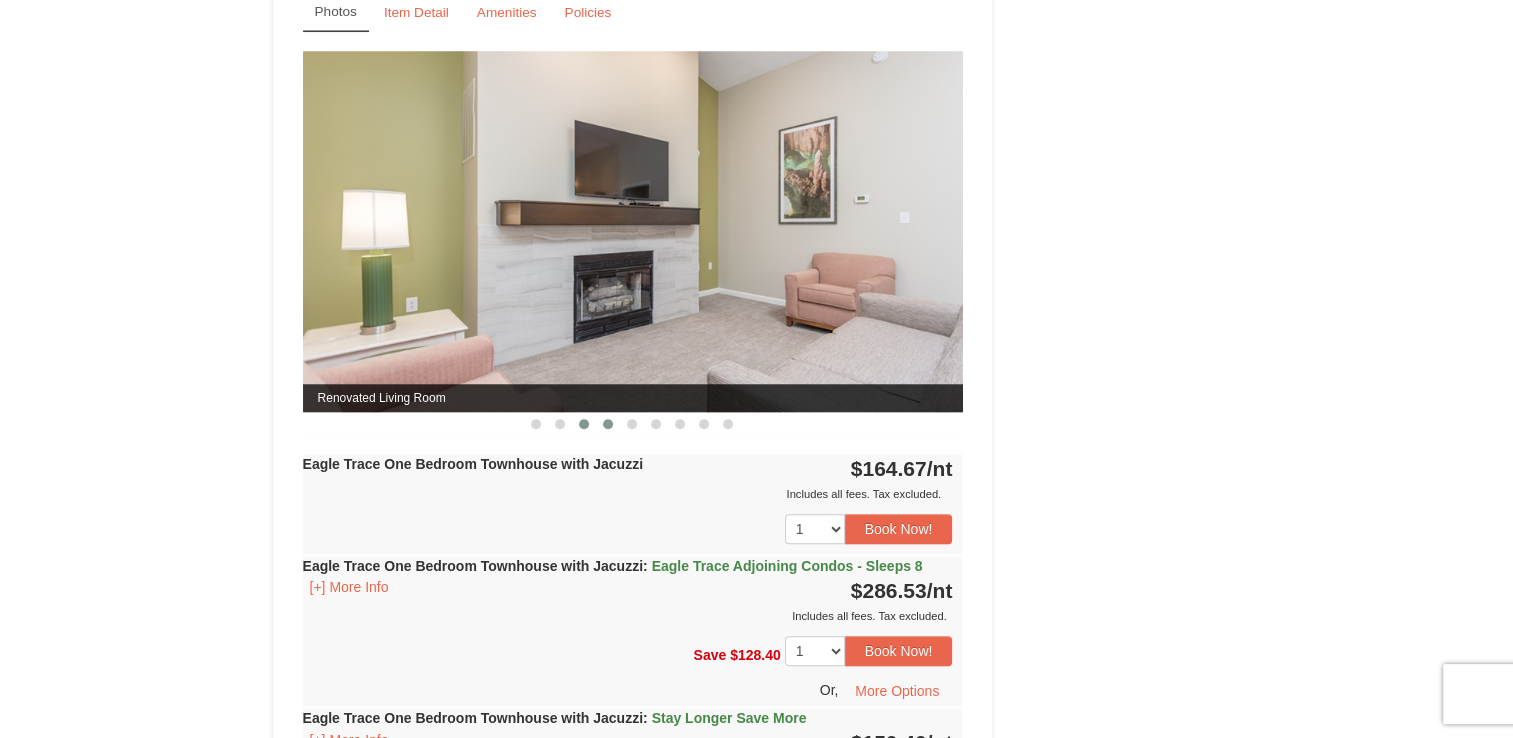 click at bounding box center [608, 424] 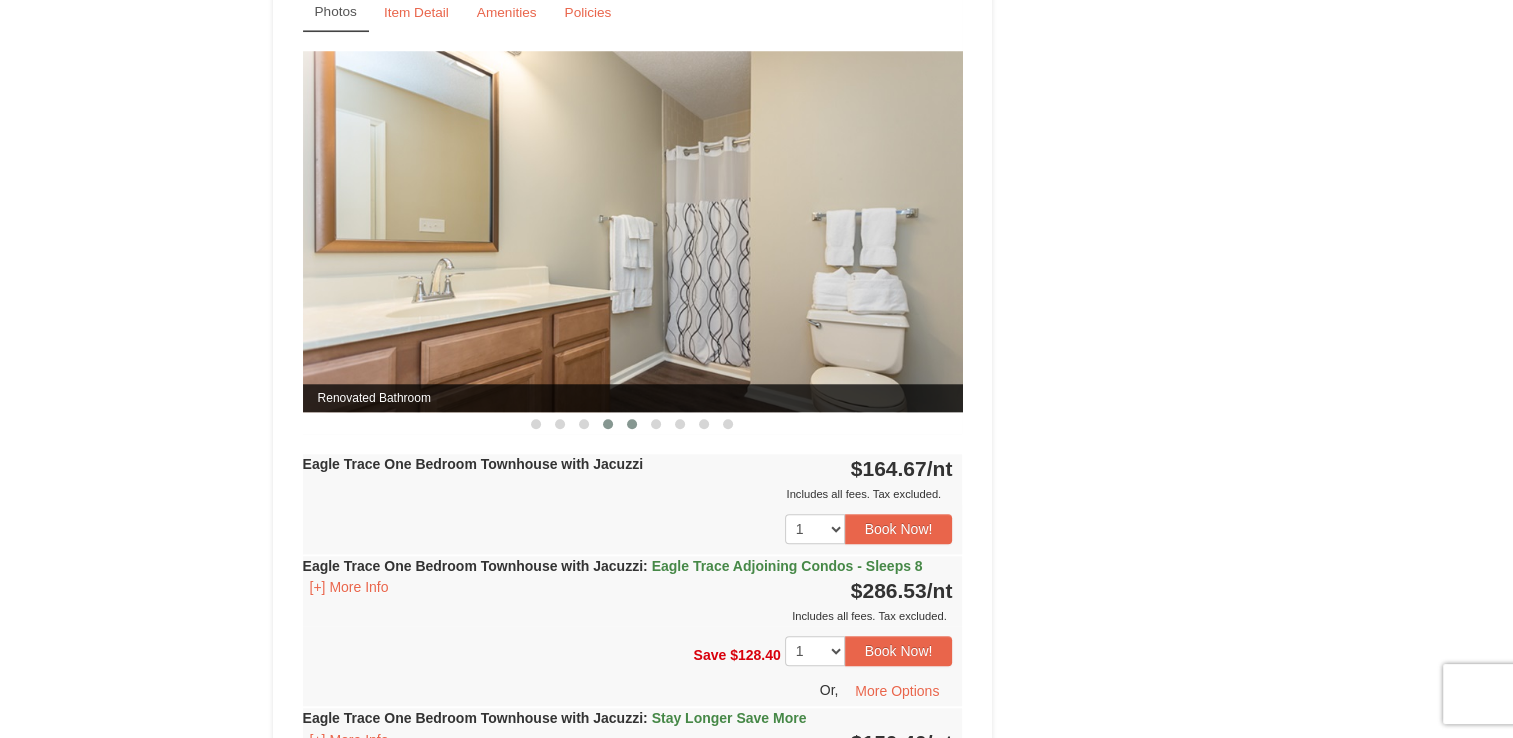 click at bounding box center [632, 424] 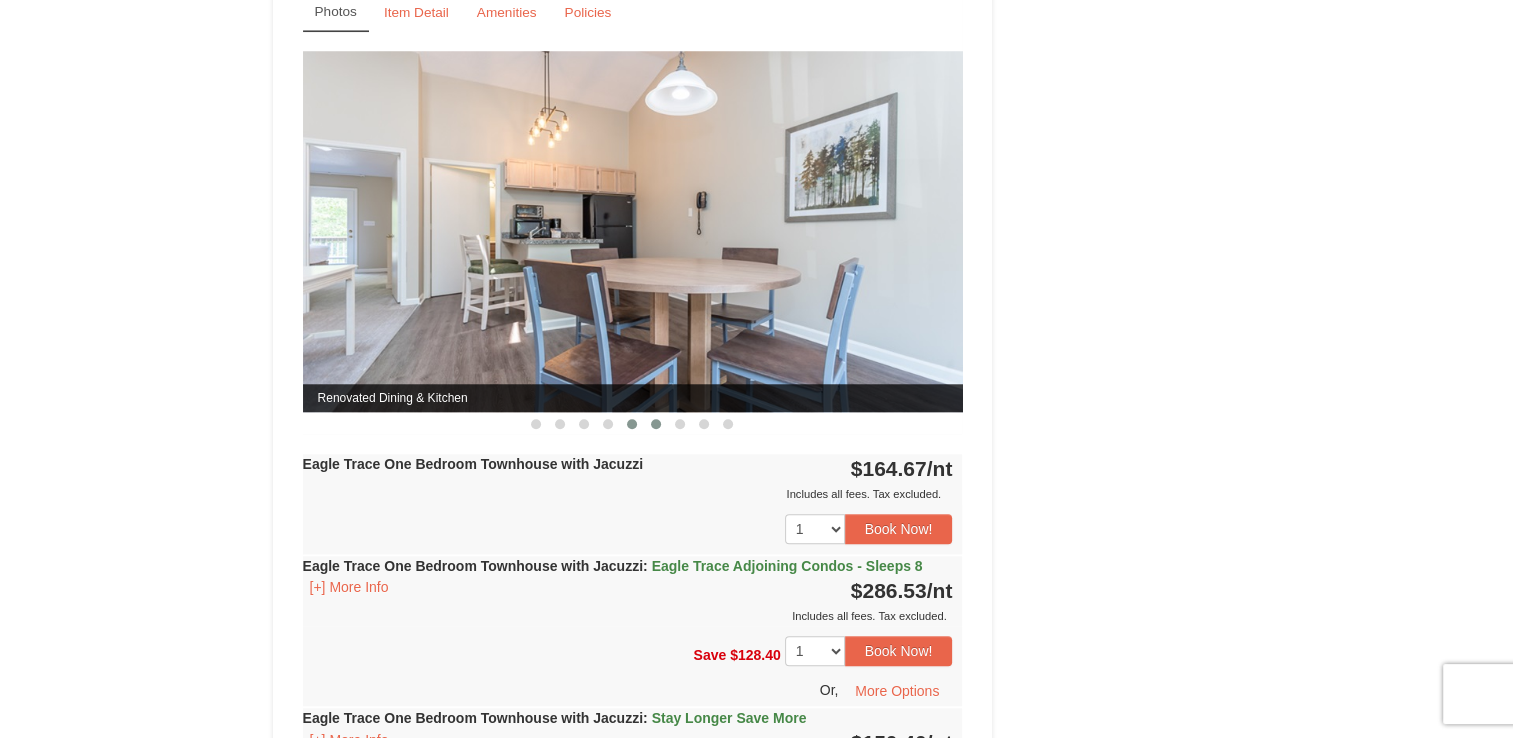 click at bounding box center [656, 424] 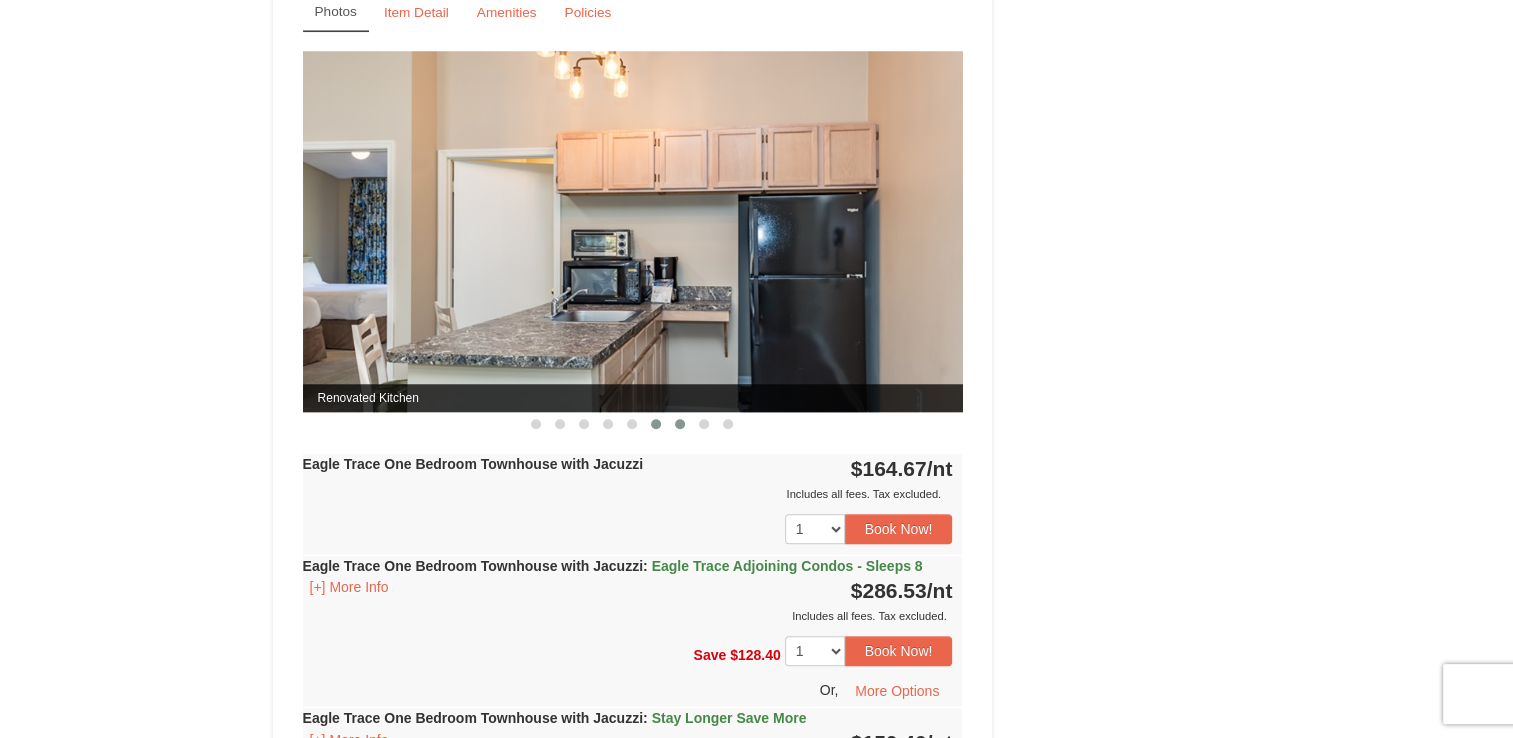 click at bounding box center (680, 424) 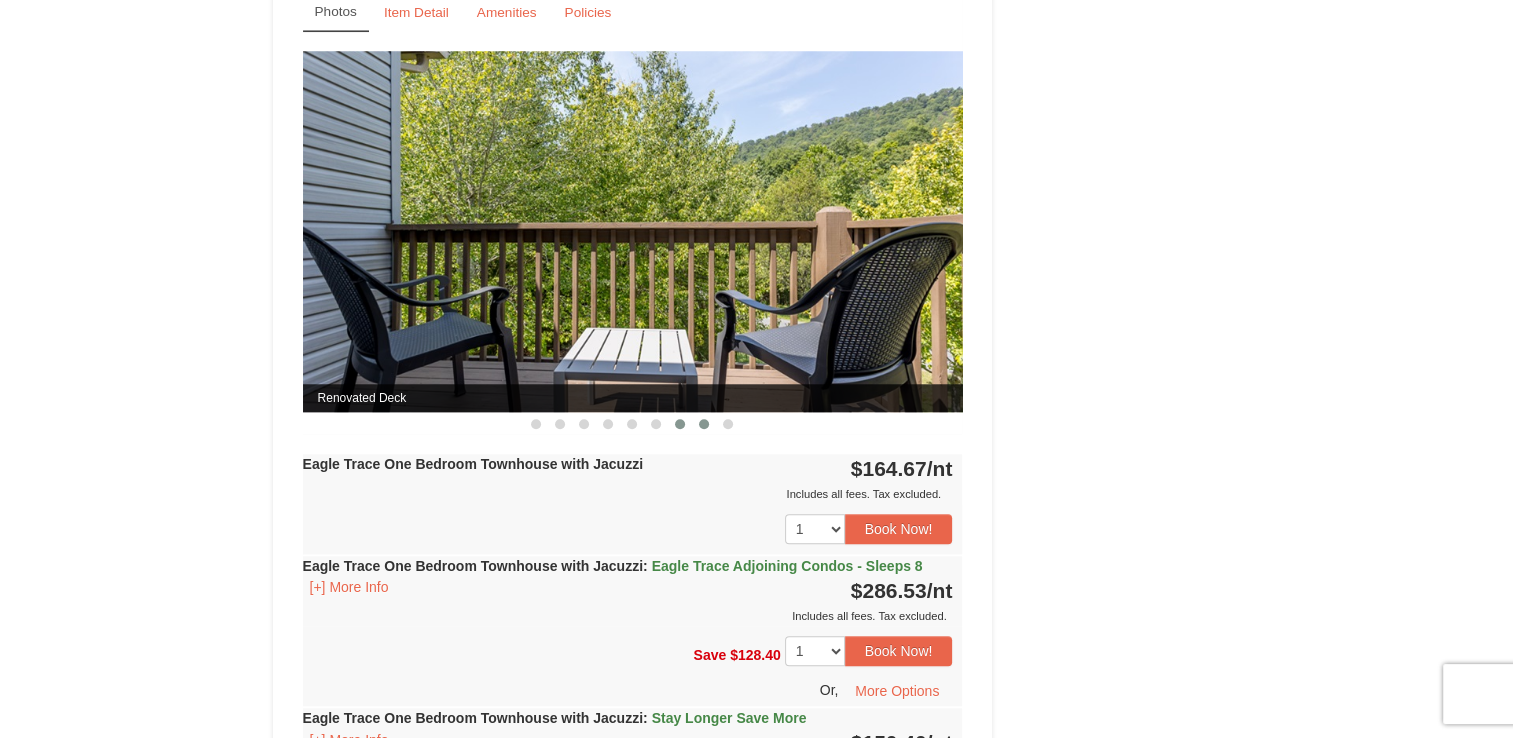click at bounding box center (704, 424) 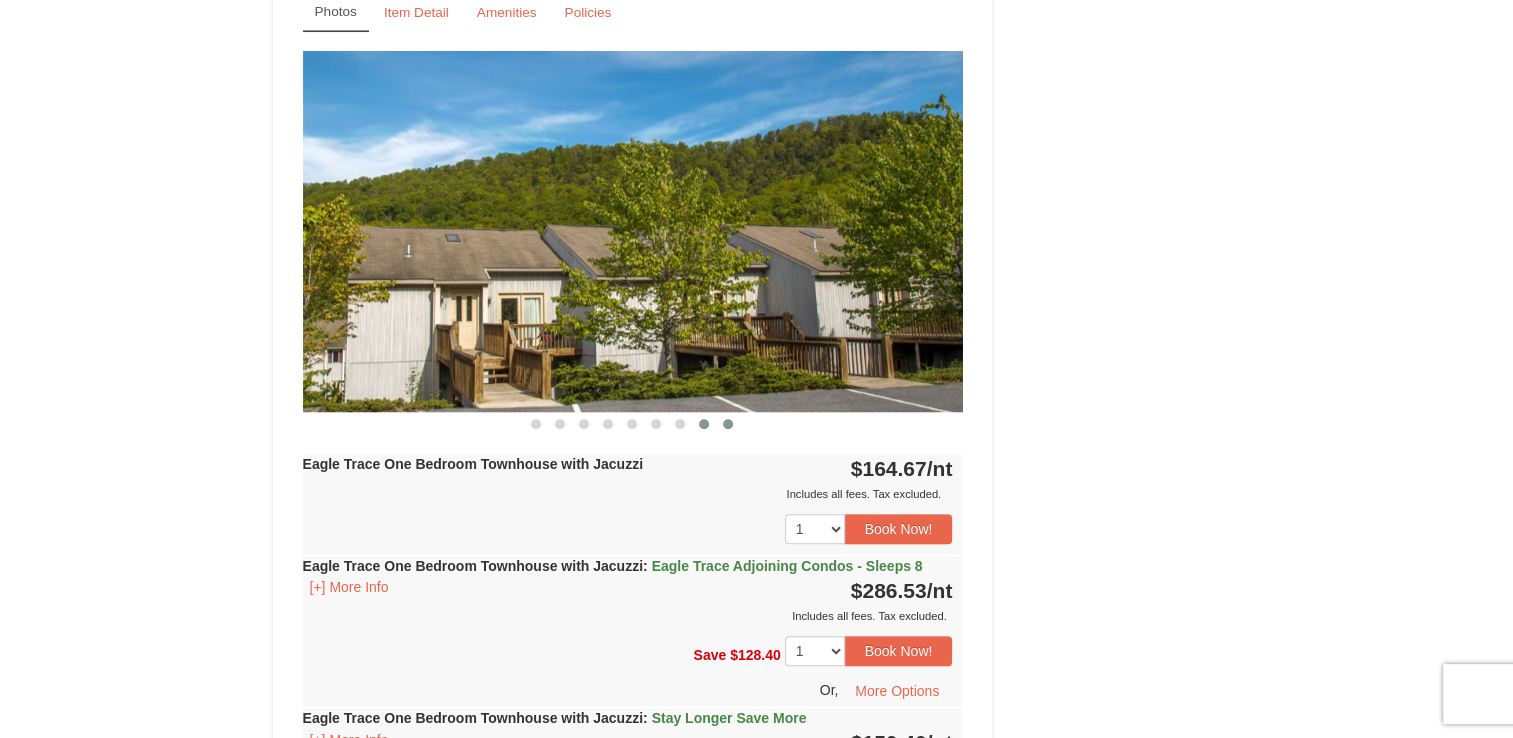 click at bounding box center (728, 424) 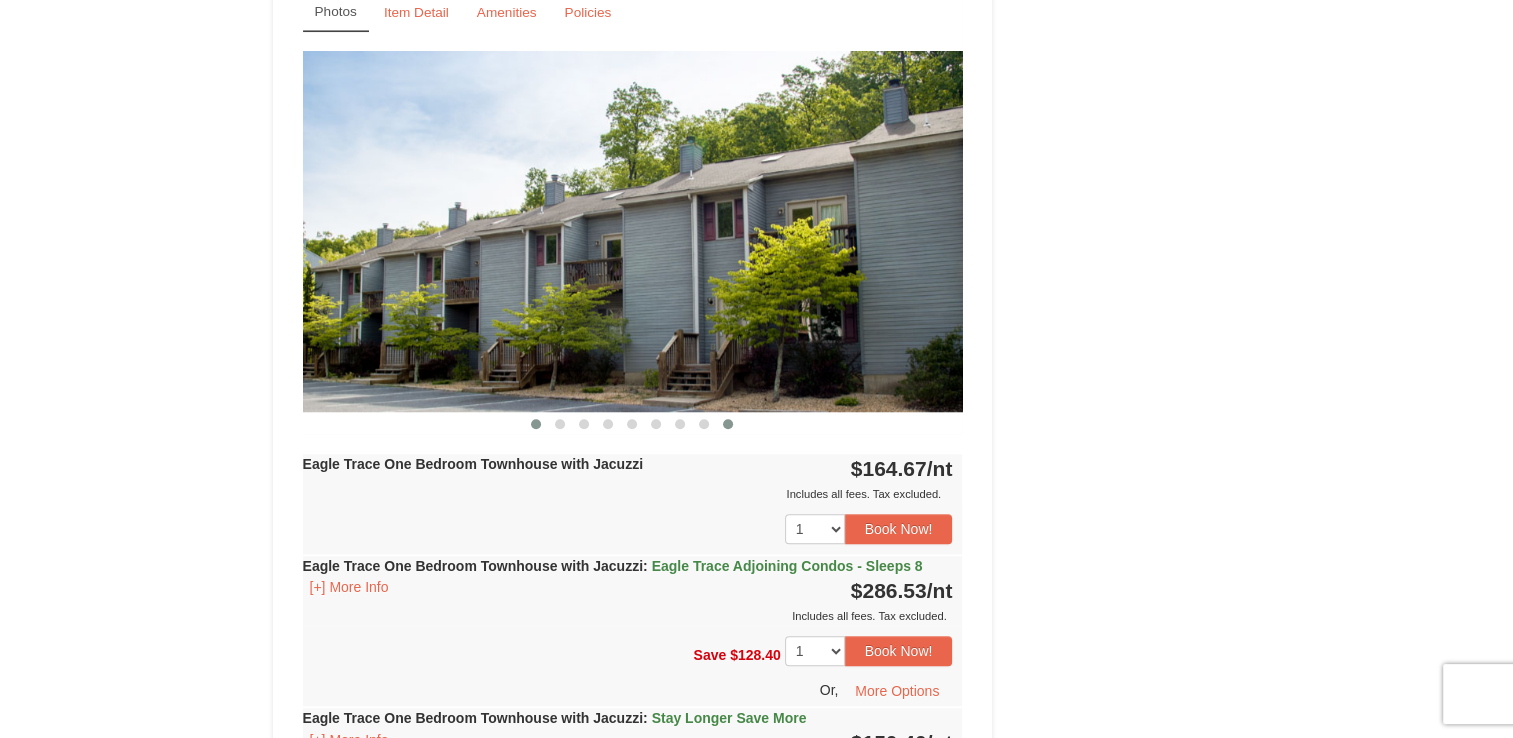click at bounding box center [536, 424] 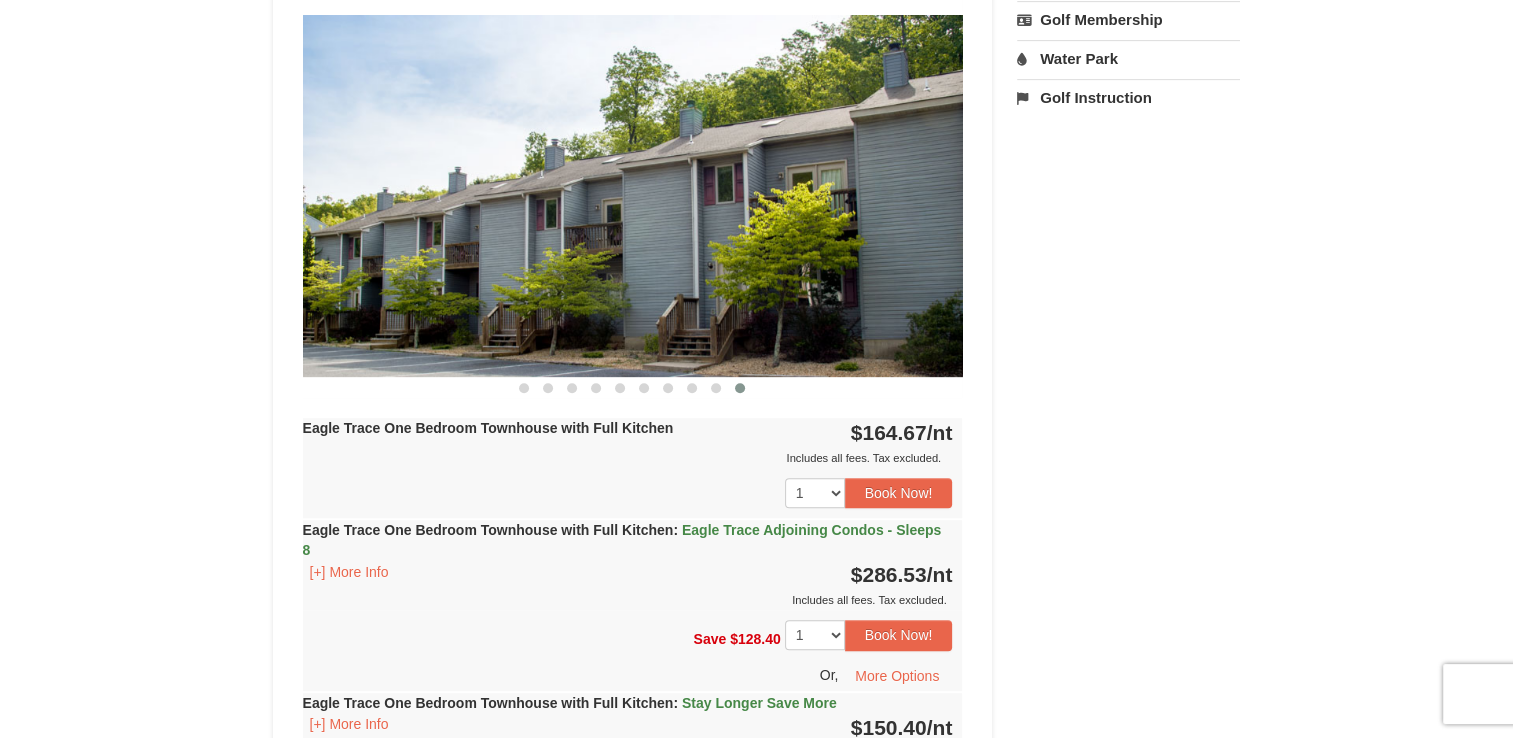 scroll, scrollTop: 846, scrollLeft: 0, axis: vertical 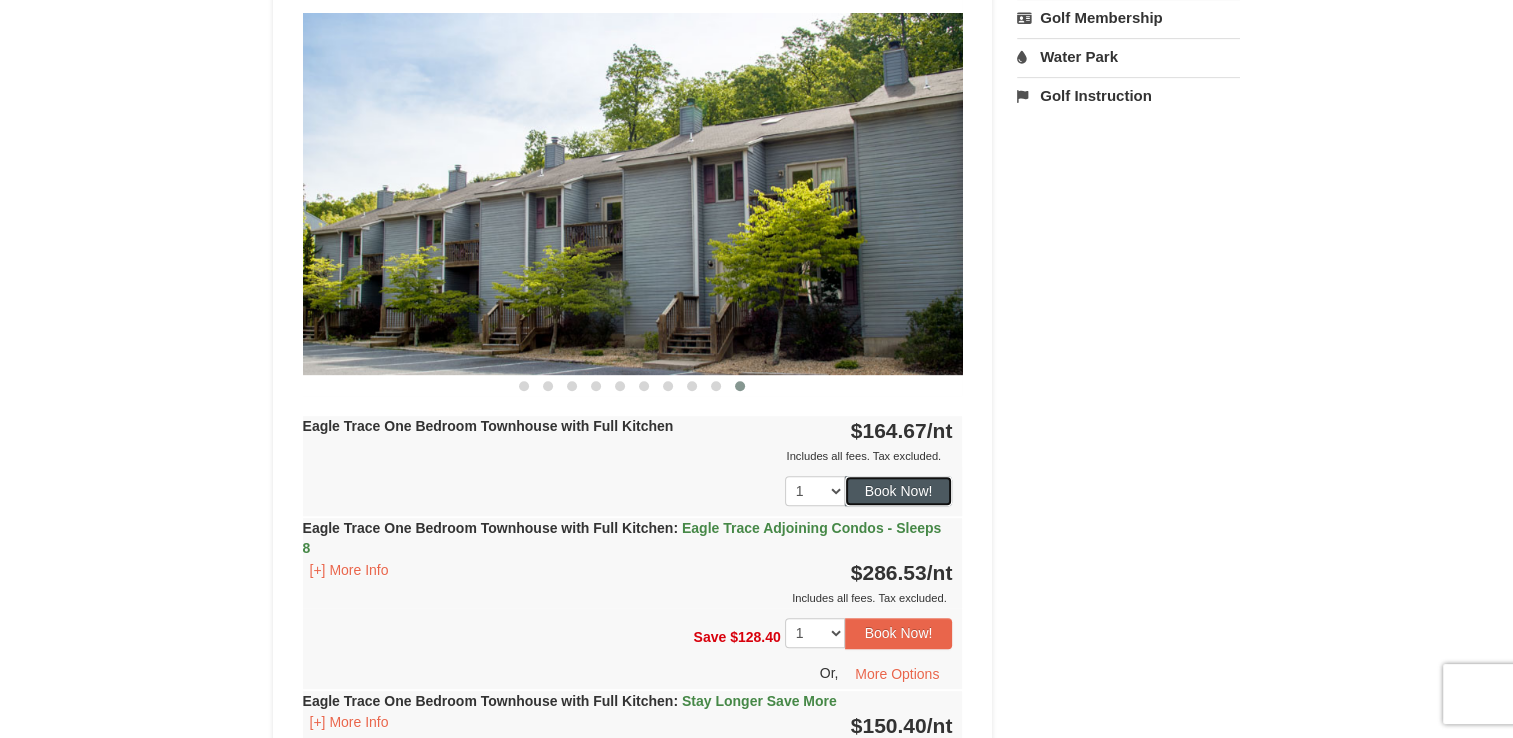 click on "Book Now!" at bounding box center [899, 491] 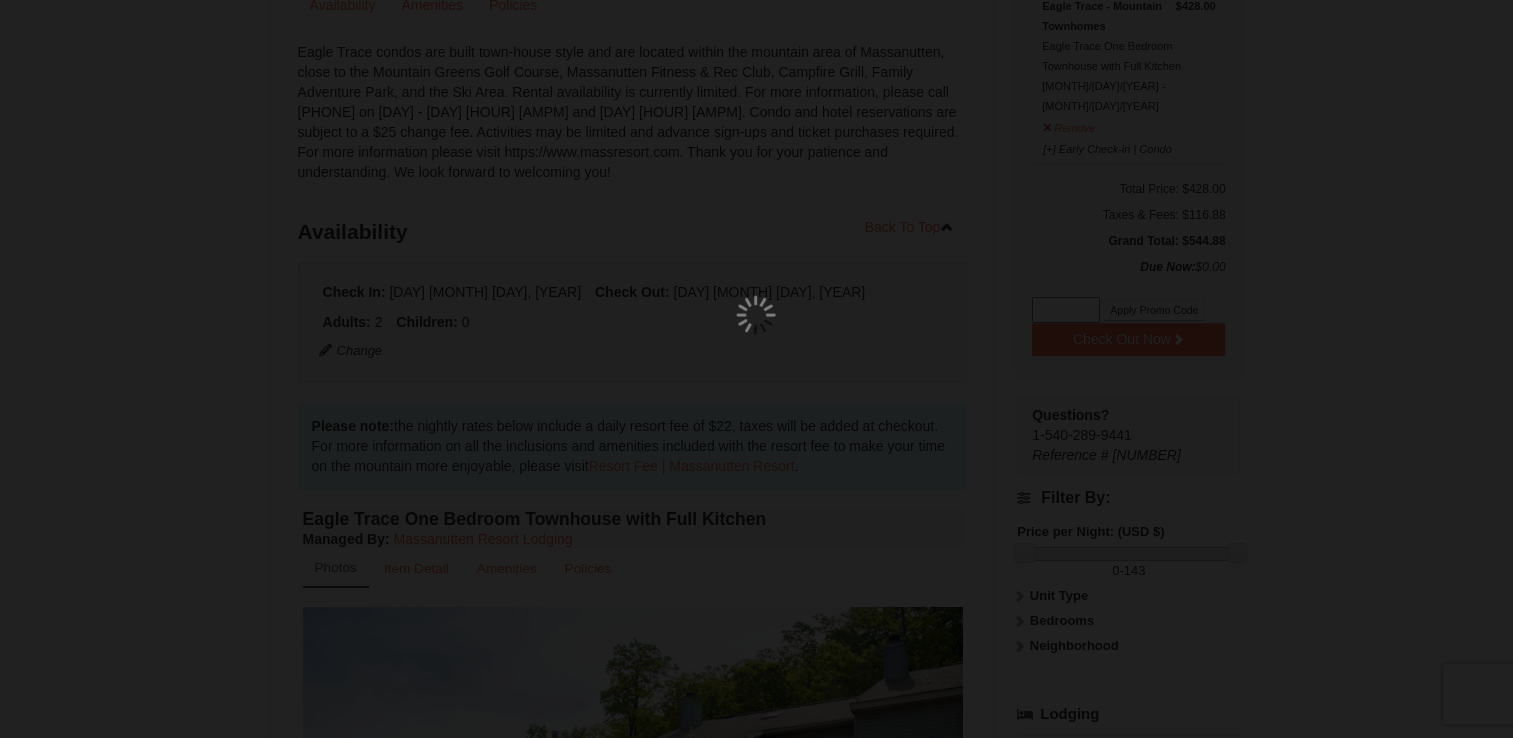 scroll, scrollTop: 195, scrollLeft: 0, axis: vertical 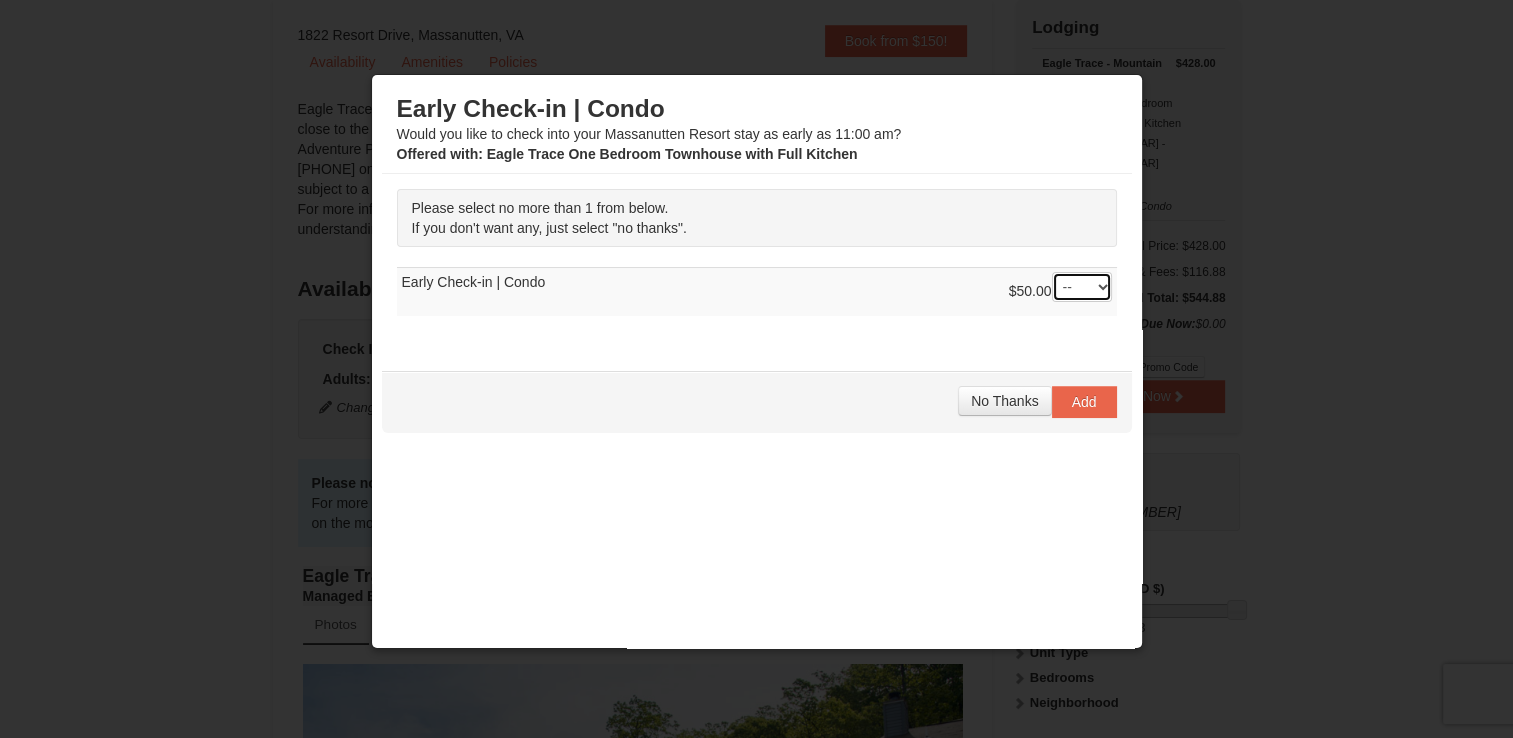 click on "--
01" at bounding box center [1082, 287] 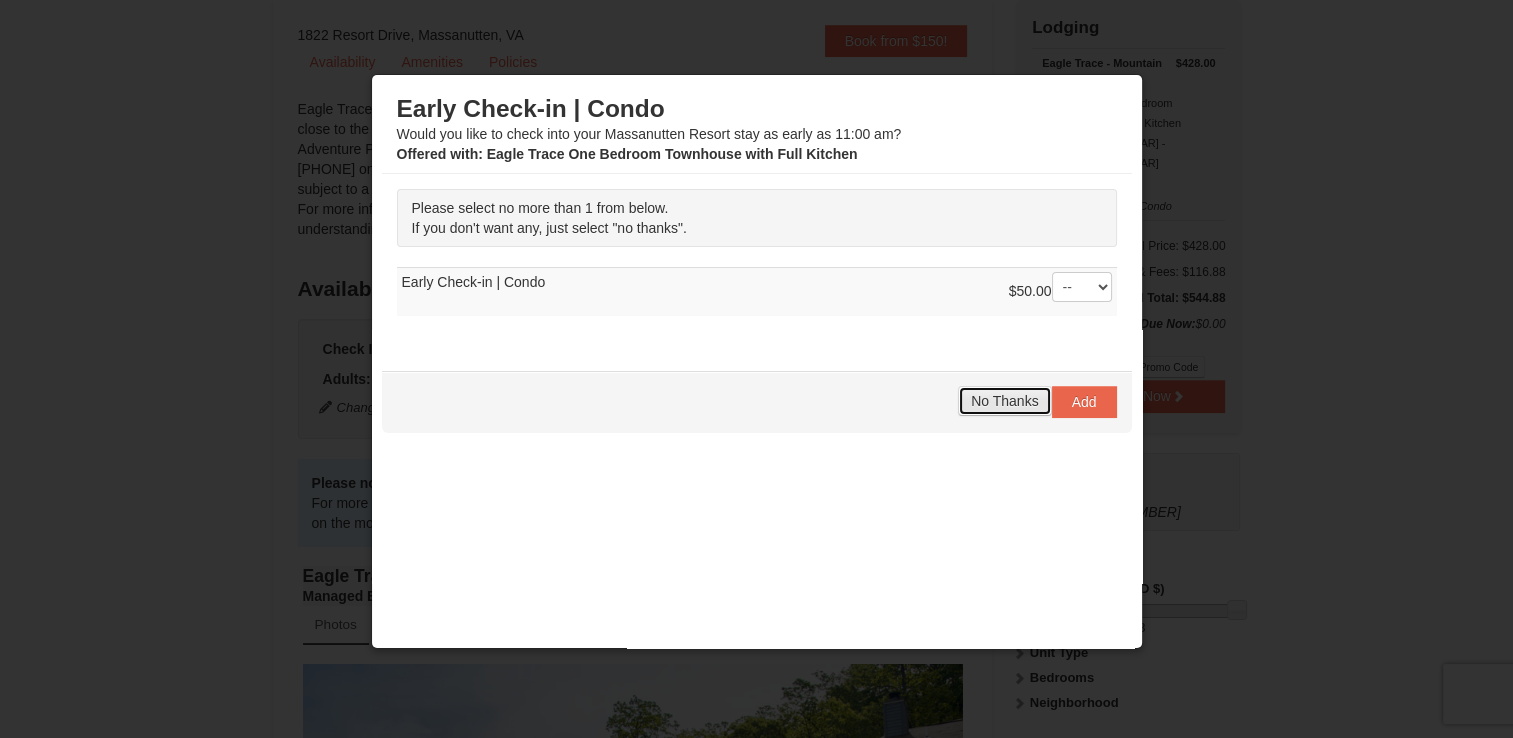 click on "No Thanks" at bounding box center (1004, 401) 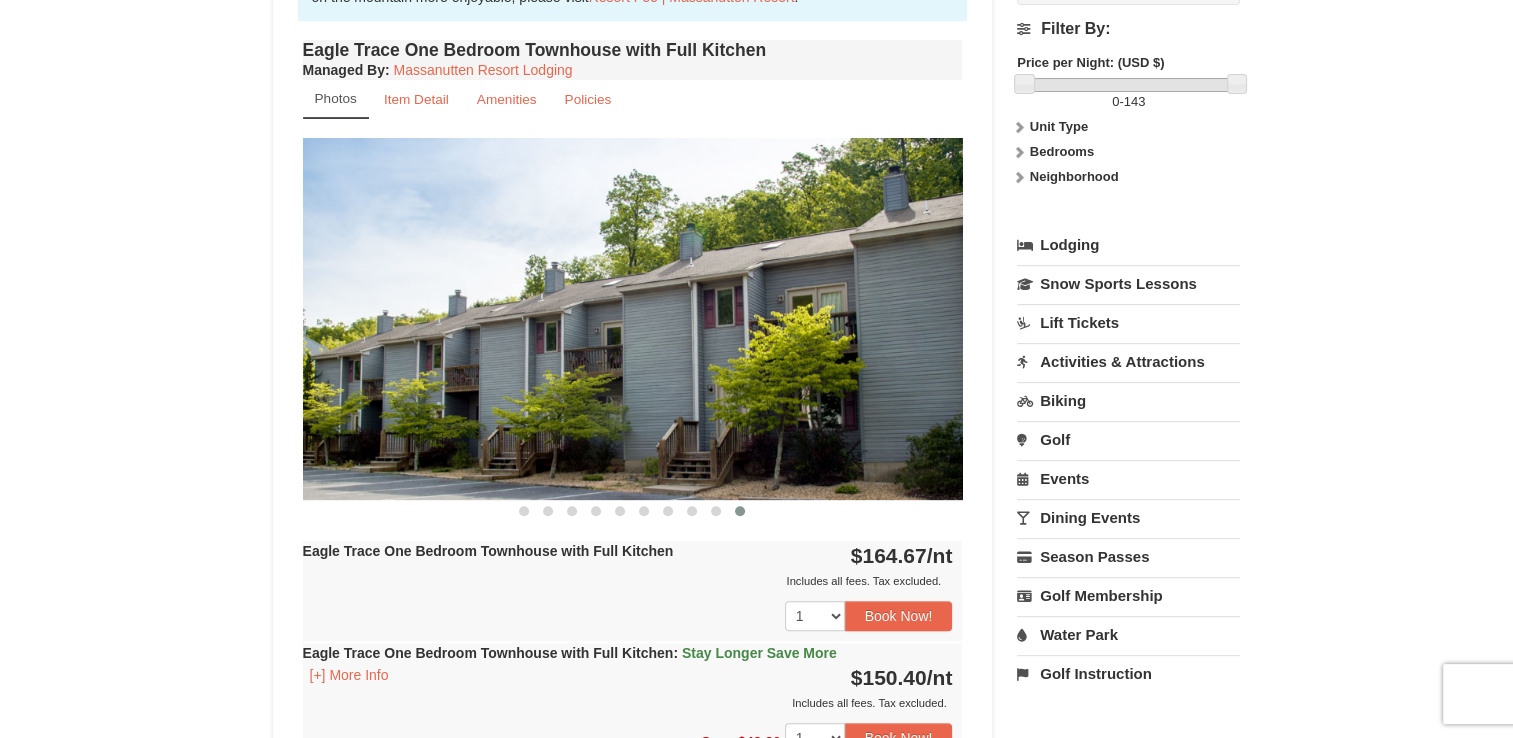 scroll, scrollTop: 723, scrollLeft: 0, axis: vertical 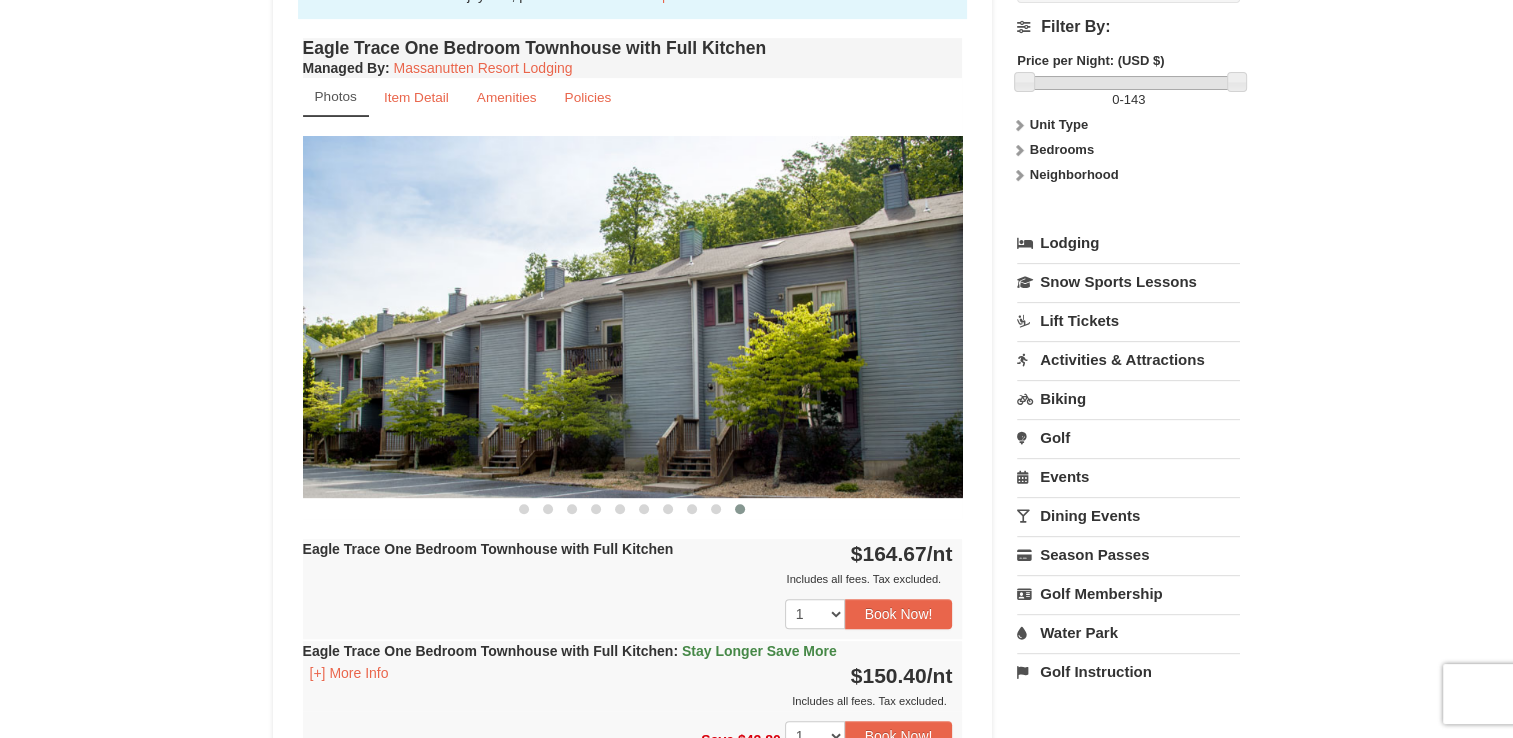 click on "Dining Events" at bounding box center (1128, 515) 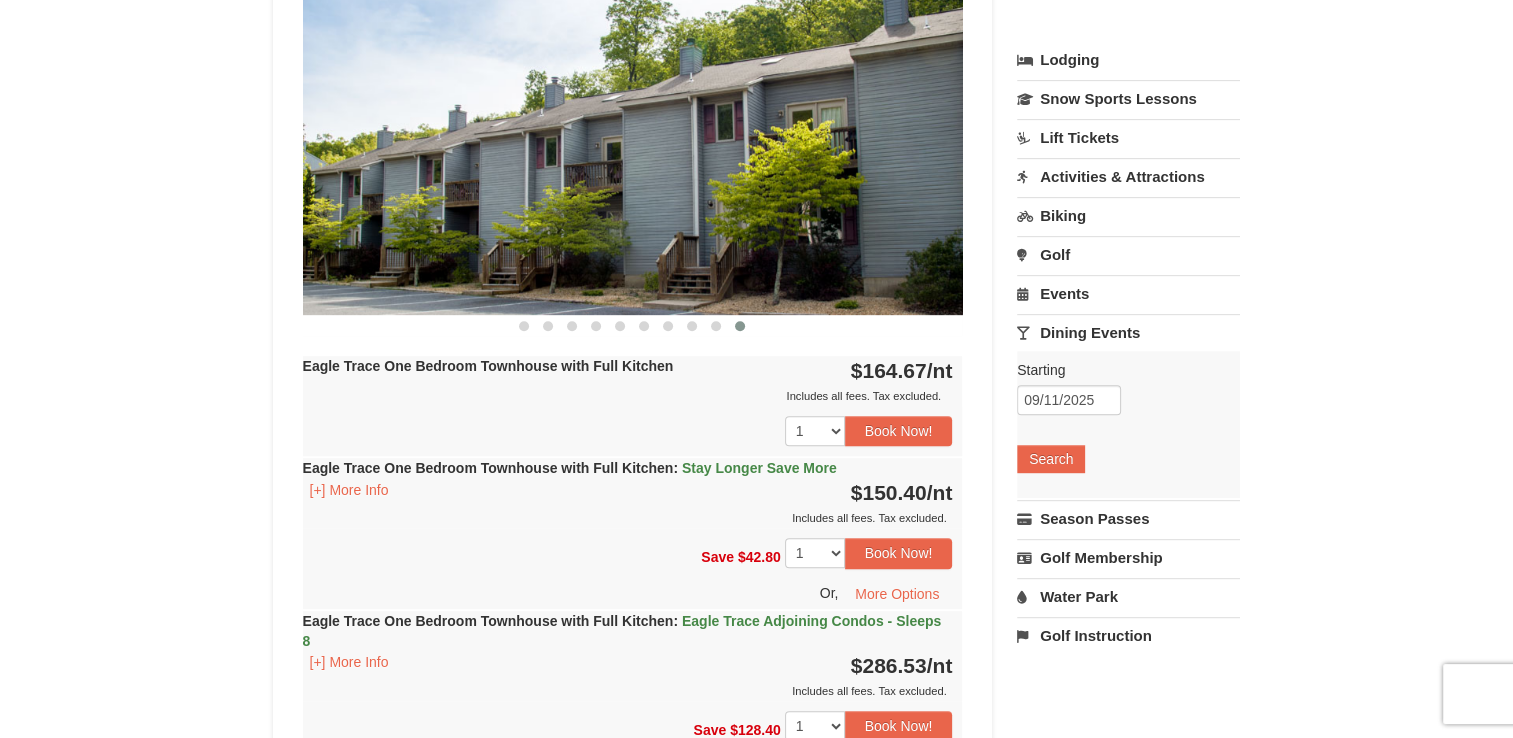 scroll, scrollTop: 907, scrollLeft: 0, axis: vertical 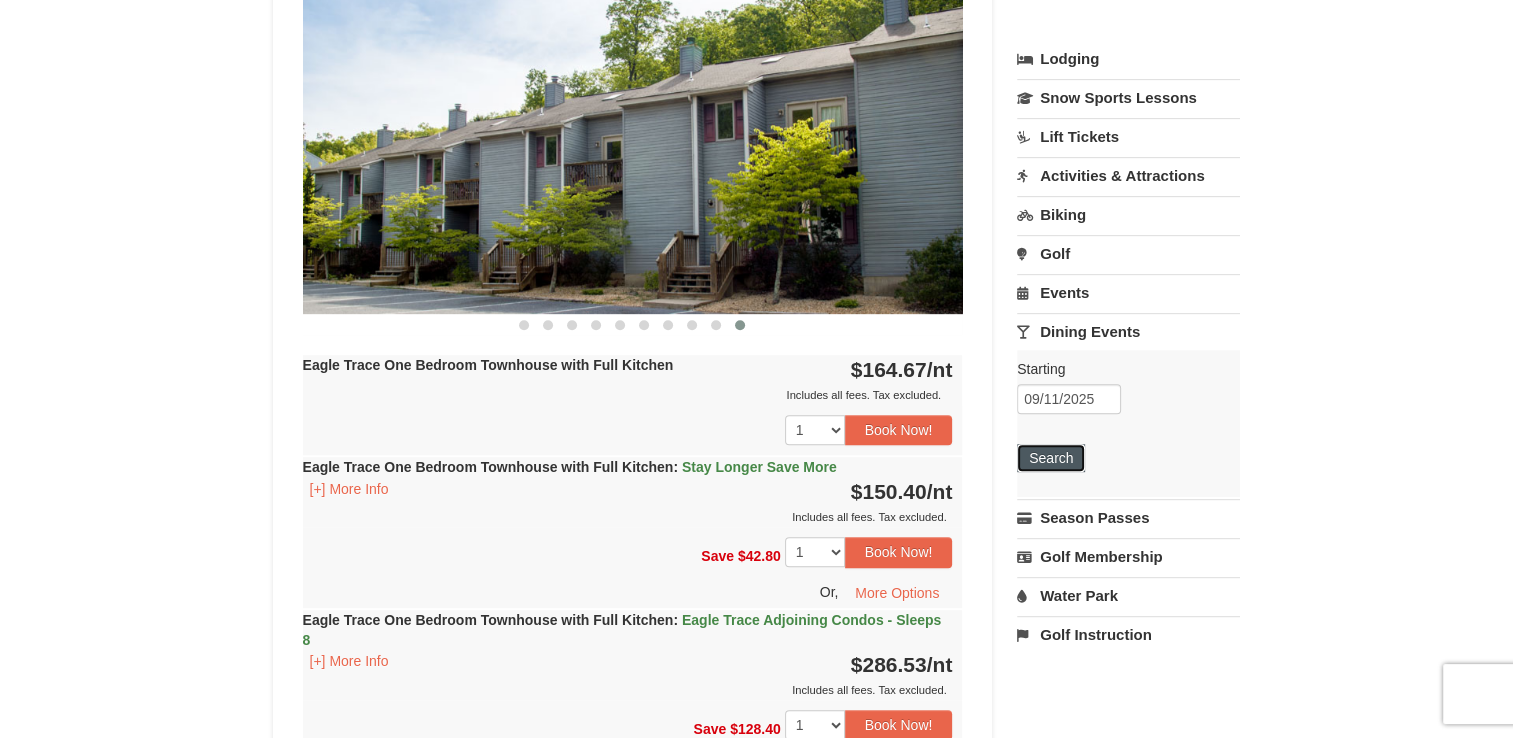 click on "Search" at bounding box center [1051, 458] 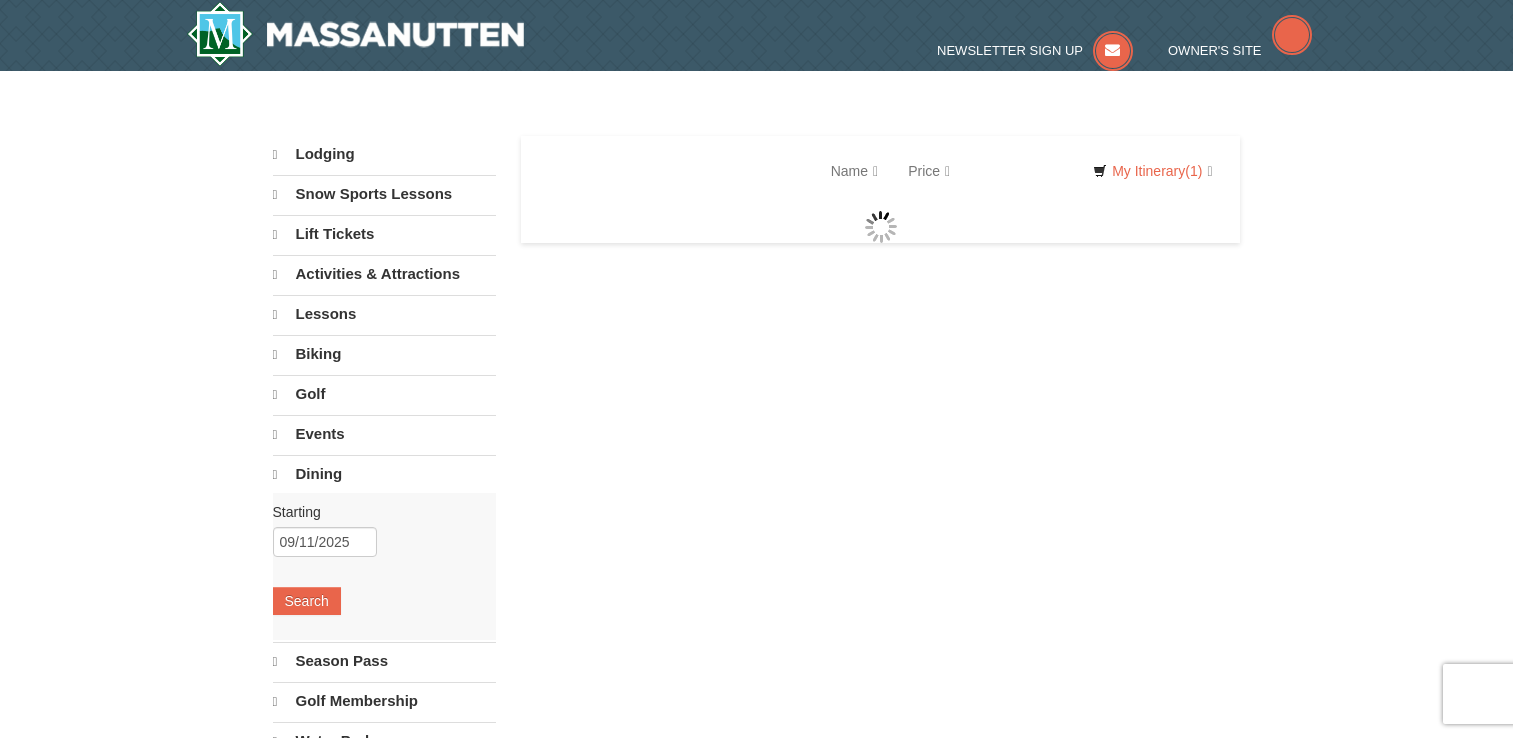 scroll, scrollTop: 0, scrollLeft: 0, axis: both 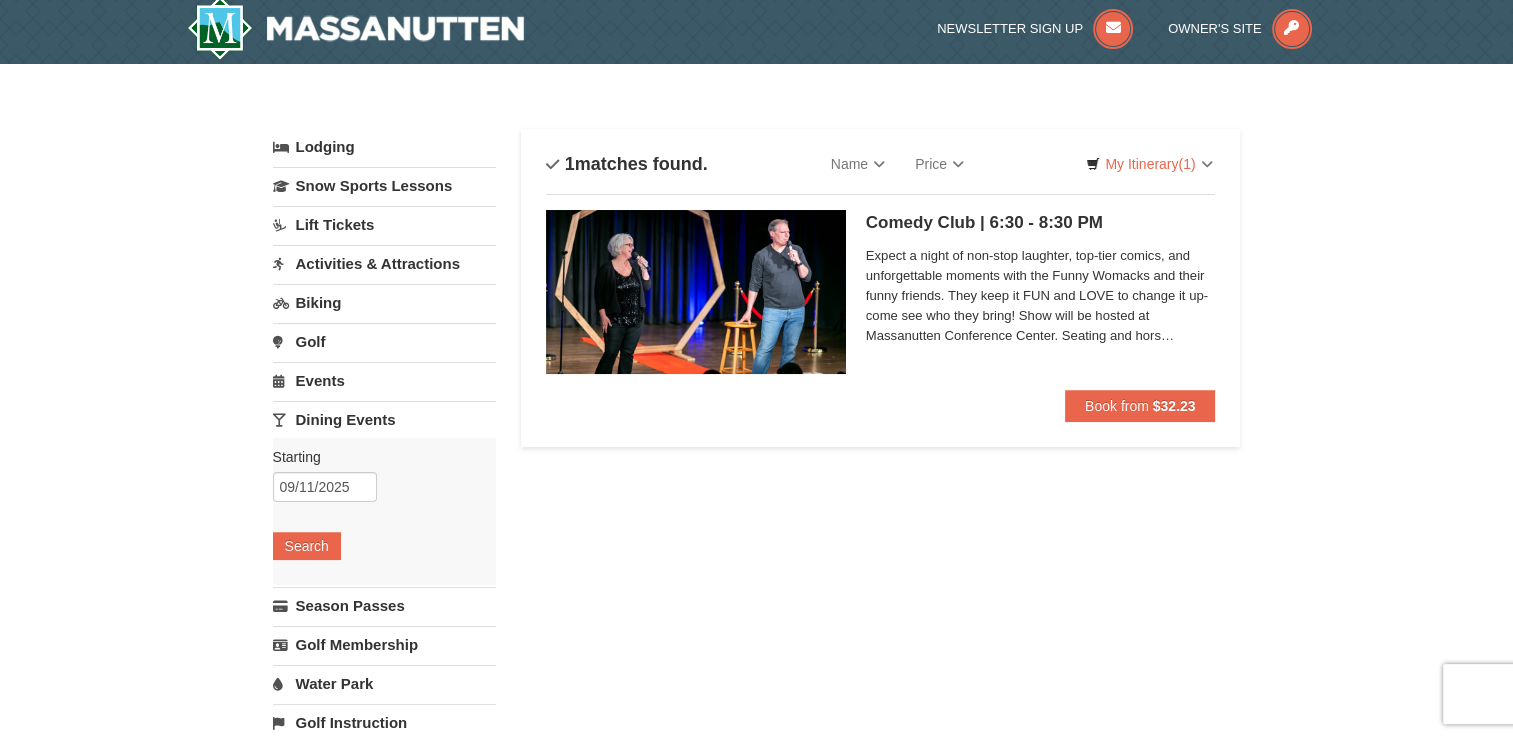 click on "Expect a night of non-stop laughter, top-tier comics, and unforgettable moments with the Funny Womacks and their funny friends. They keep it FUN and LOVE to change it up-  come see who they bring!
Show will be hosted at Massanutten Conference Center. Seating and hors d'oeuvres begins at 6:30 PM, Comedy Show begins at 7 PM." at bounding box center [1041, 296] 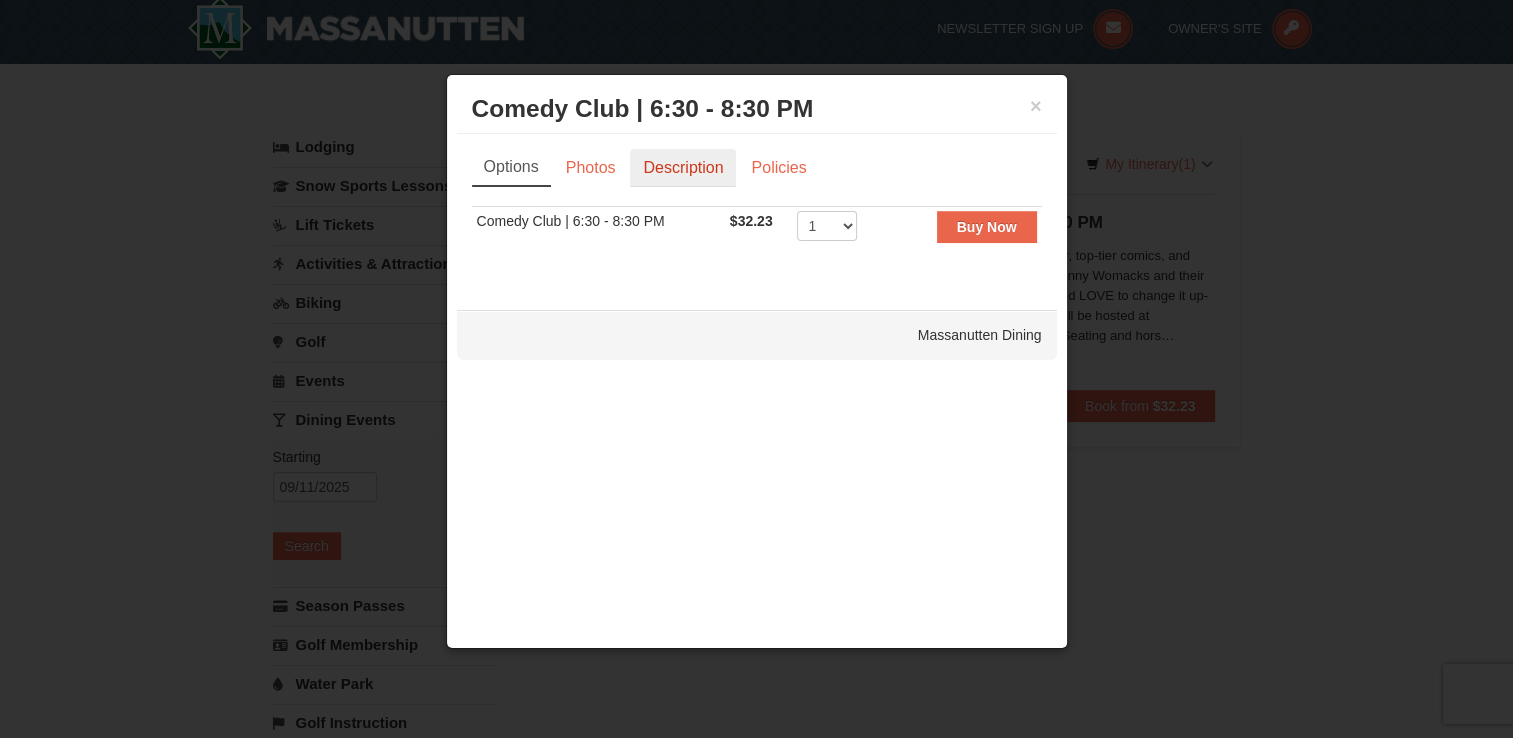 click on "Description" at bounding box center [683, 168] 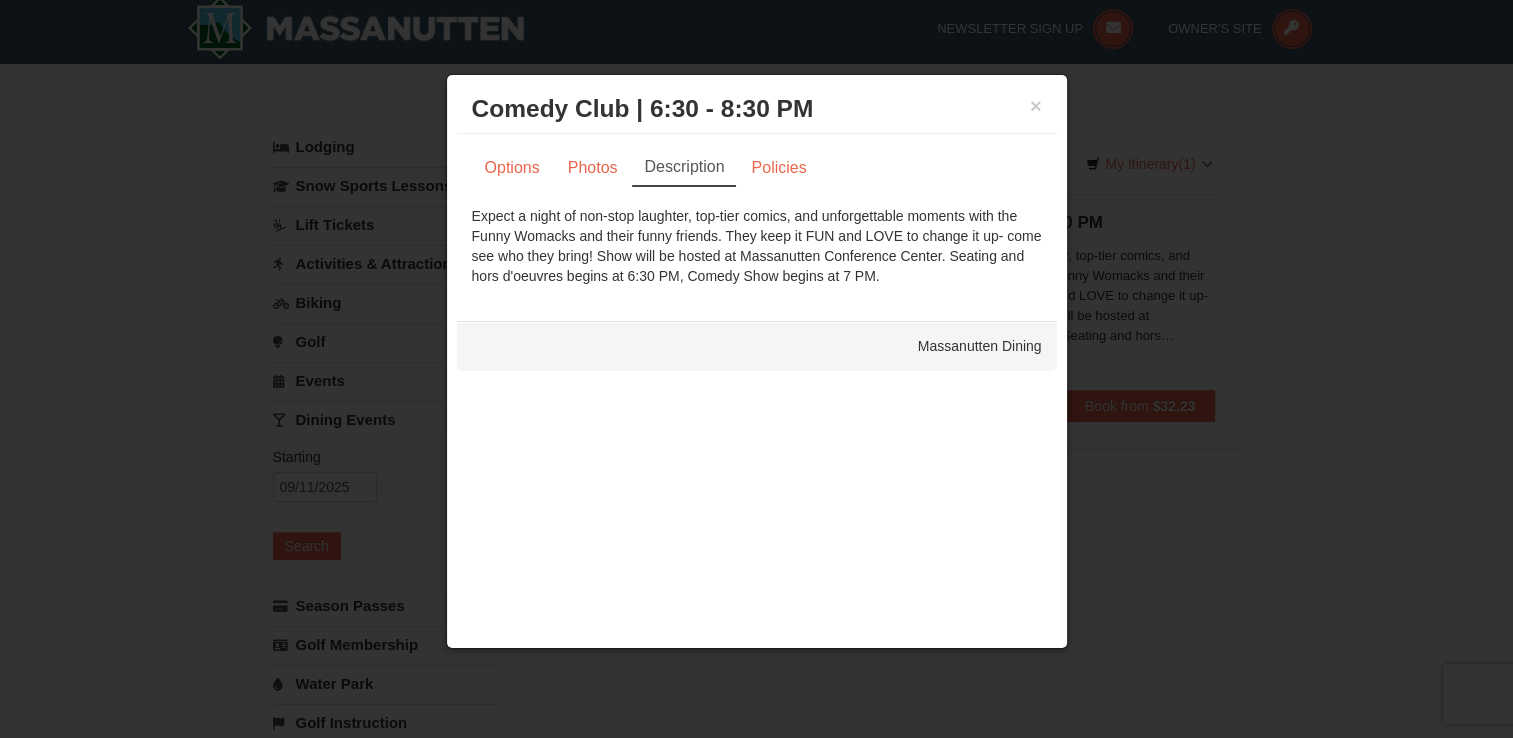 click on "×
Comedy Club | 6:30 - 8:30 PM  Massanutten Dining" at bounding box center [757, 109] 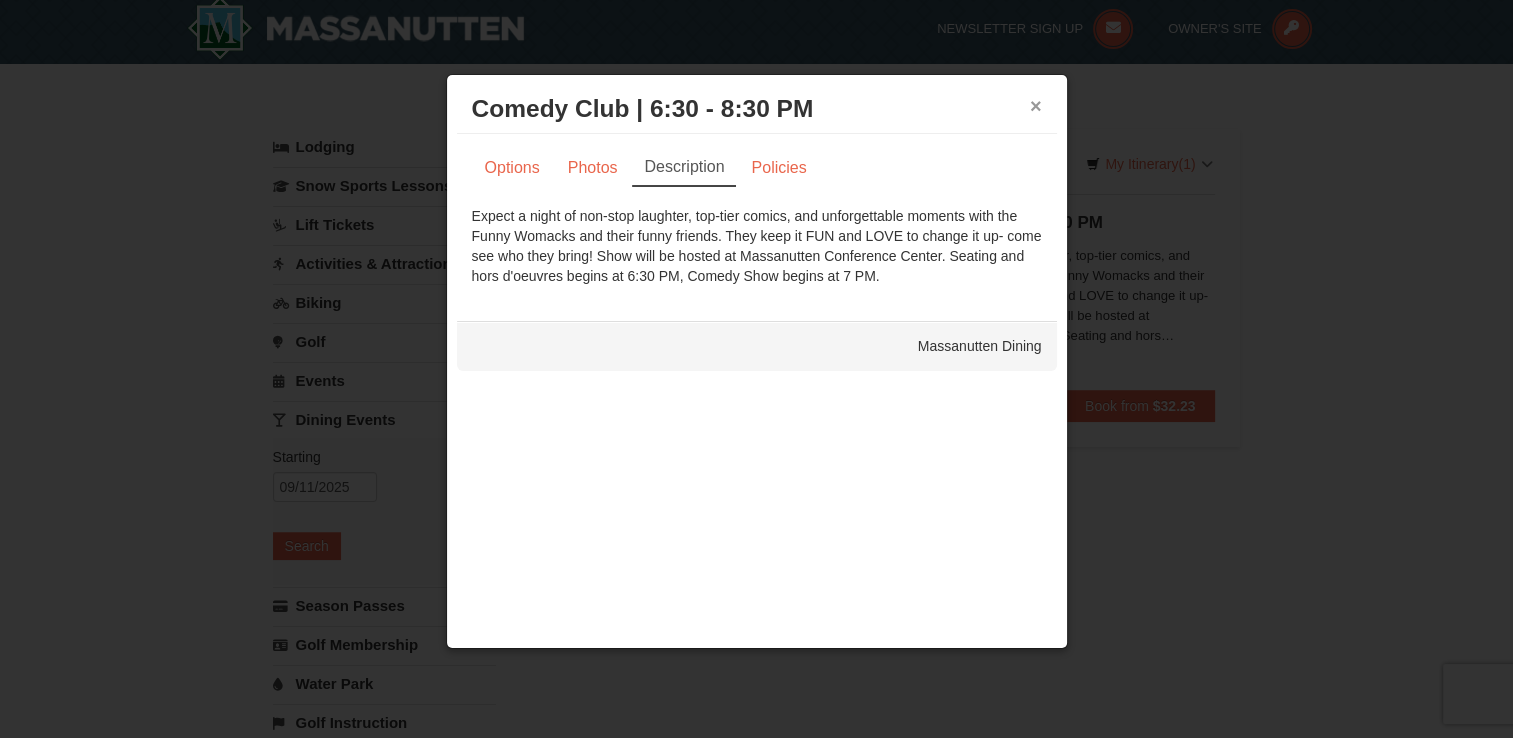 click on "×" at bounding box center [1036, 106] 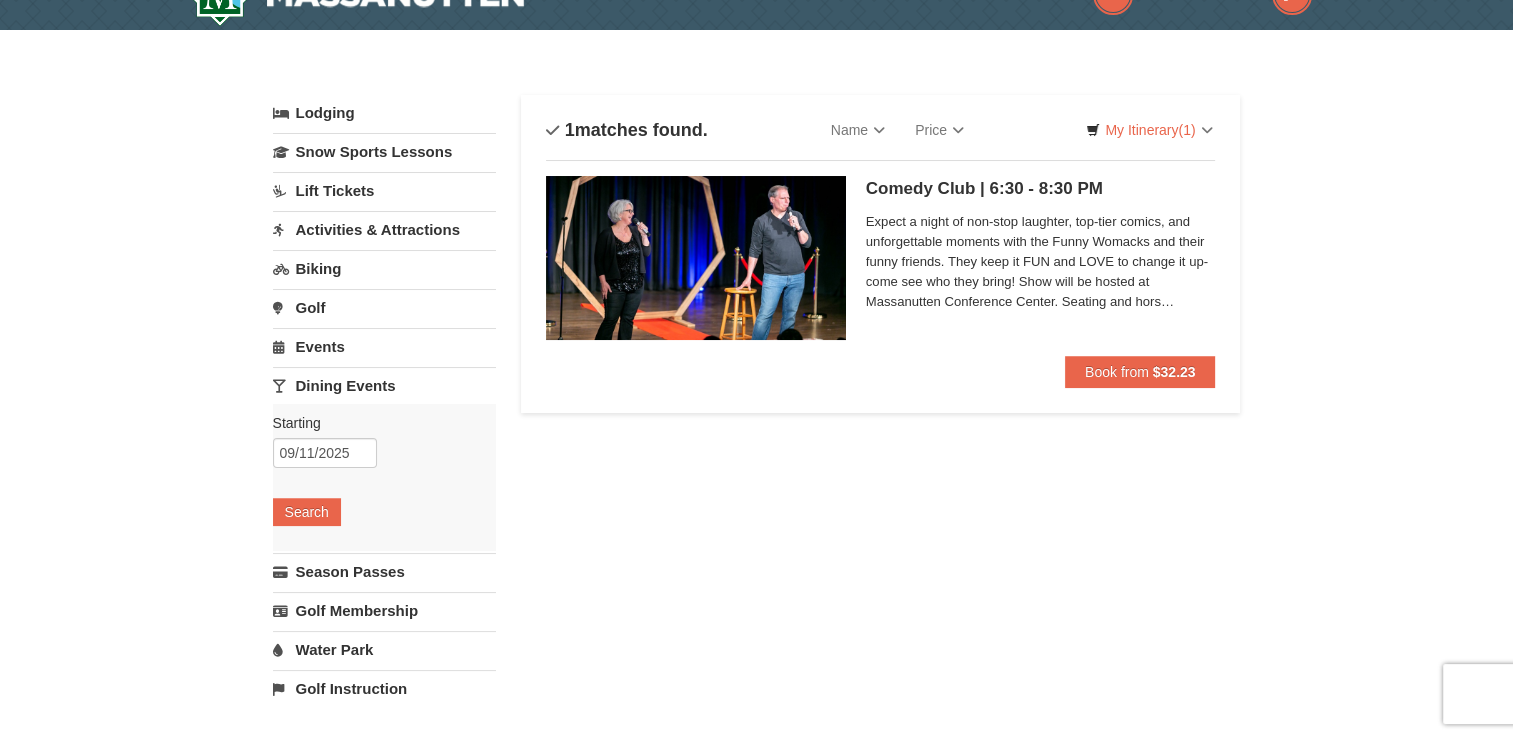scroll, scrollTop: 40, scrollLeft: 0, axis: vertical 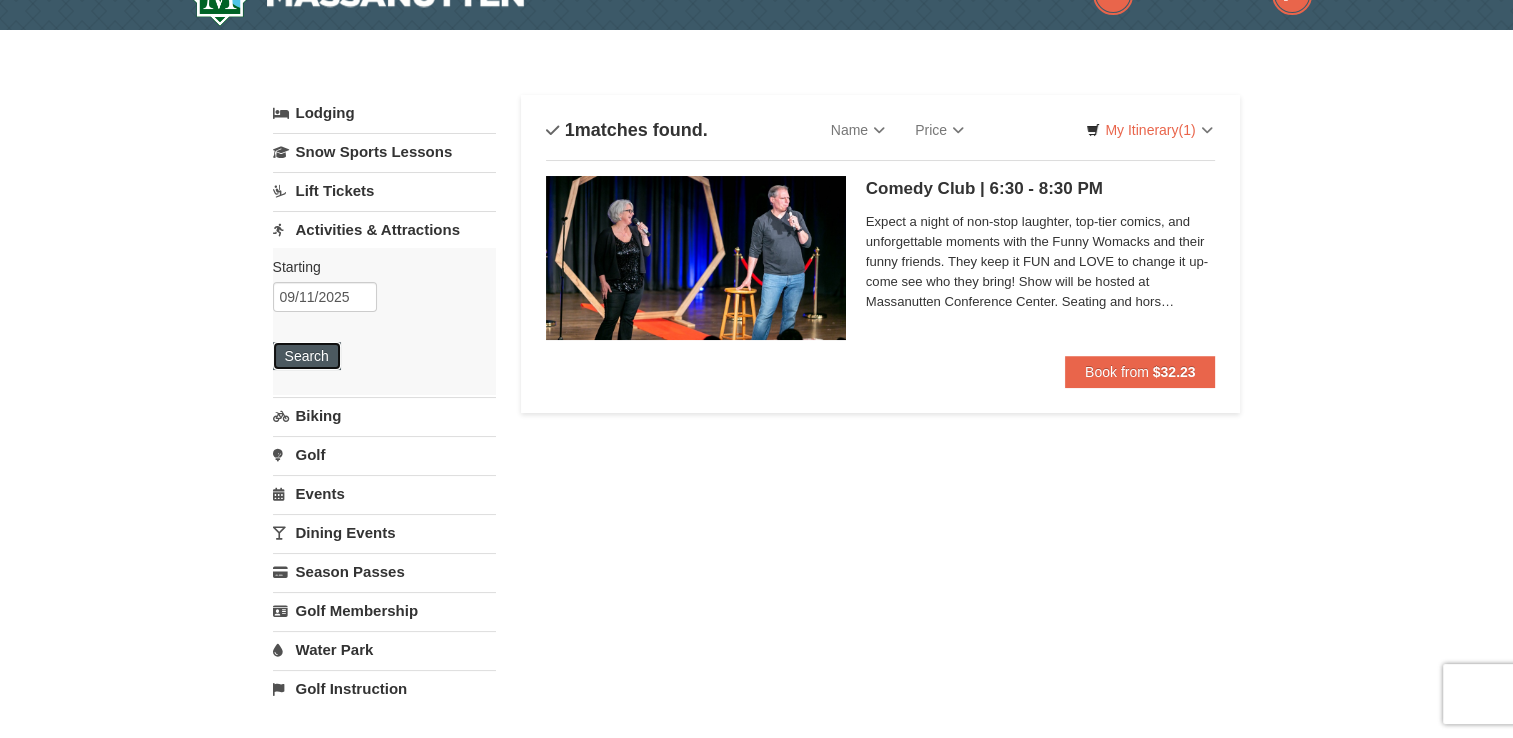 click on "Search" at bounding box center [307, 356] 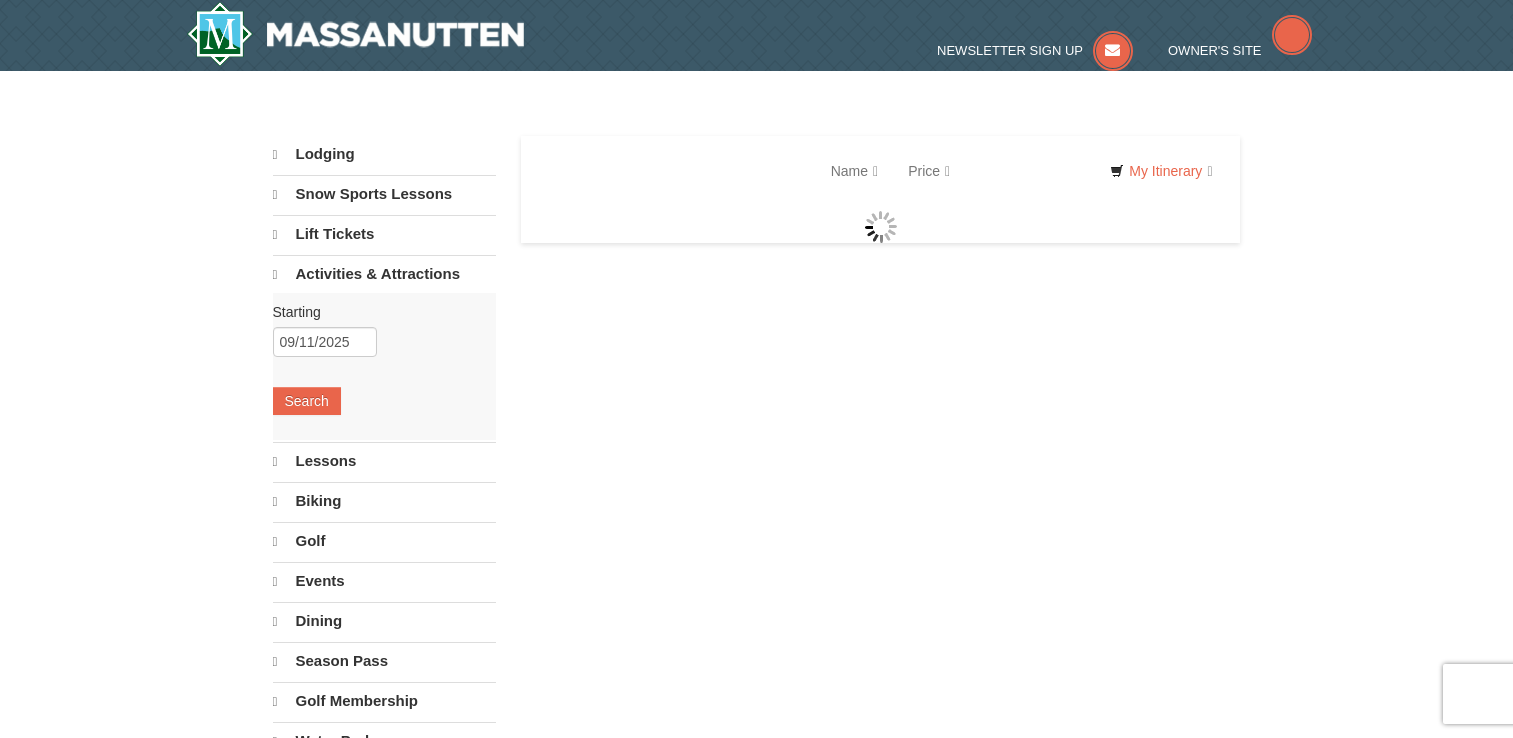 scroll, scrollTop: 0, scrollLeft: 0, axis: both 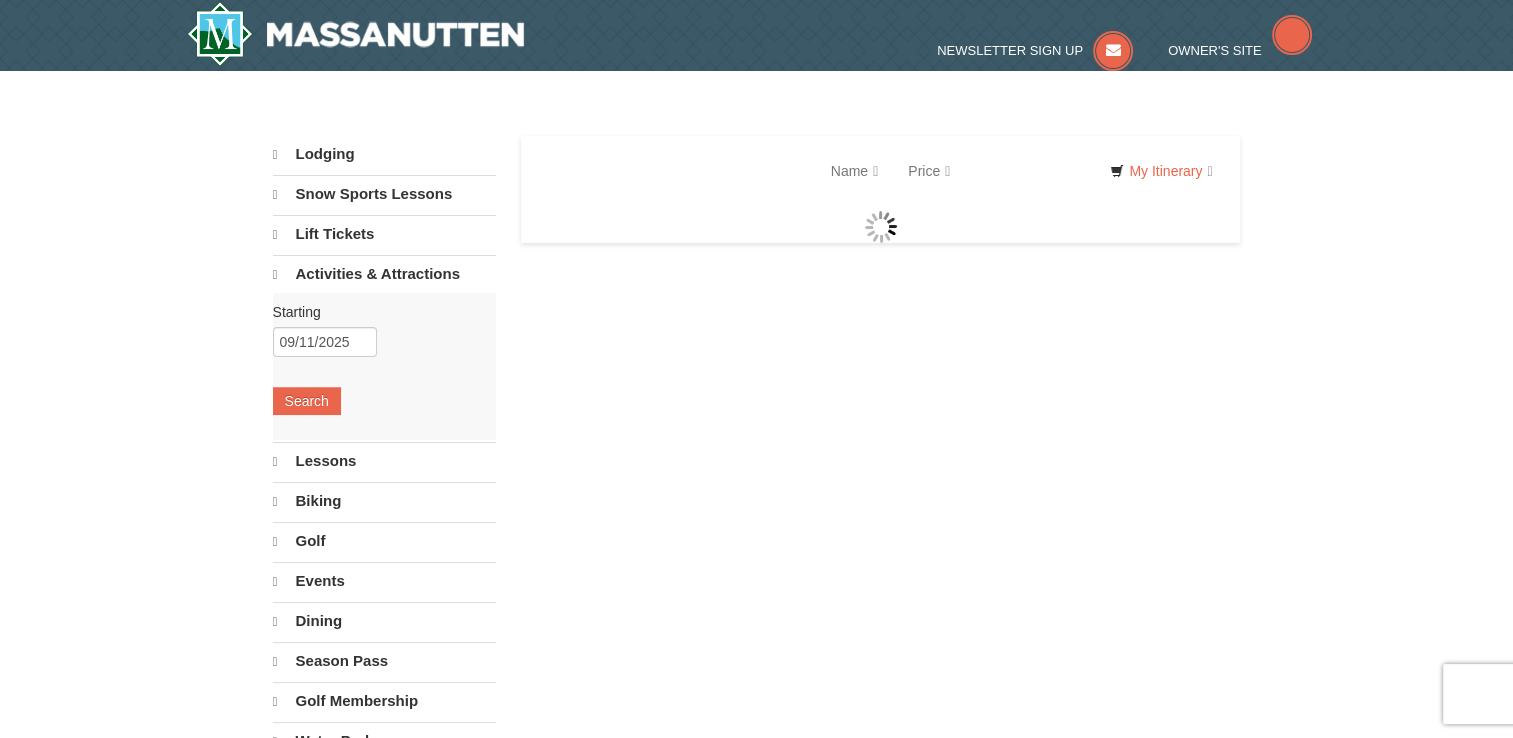 select on "8" 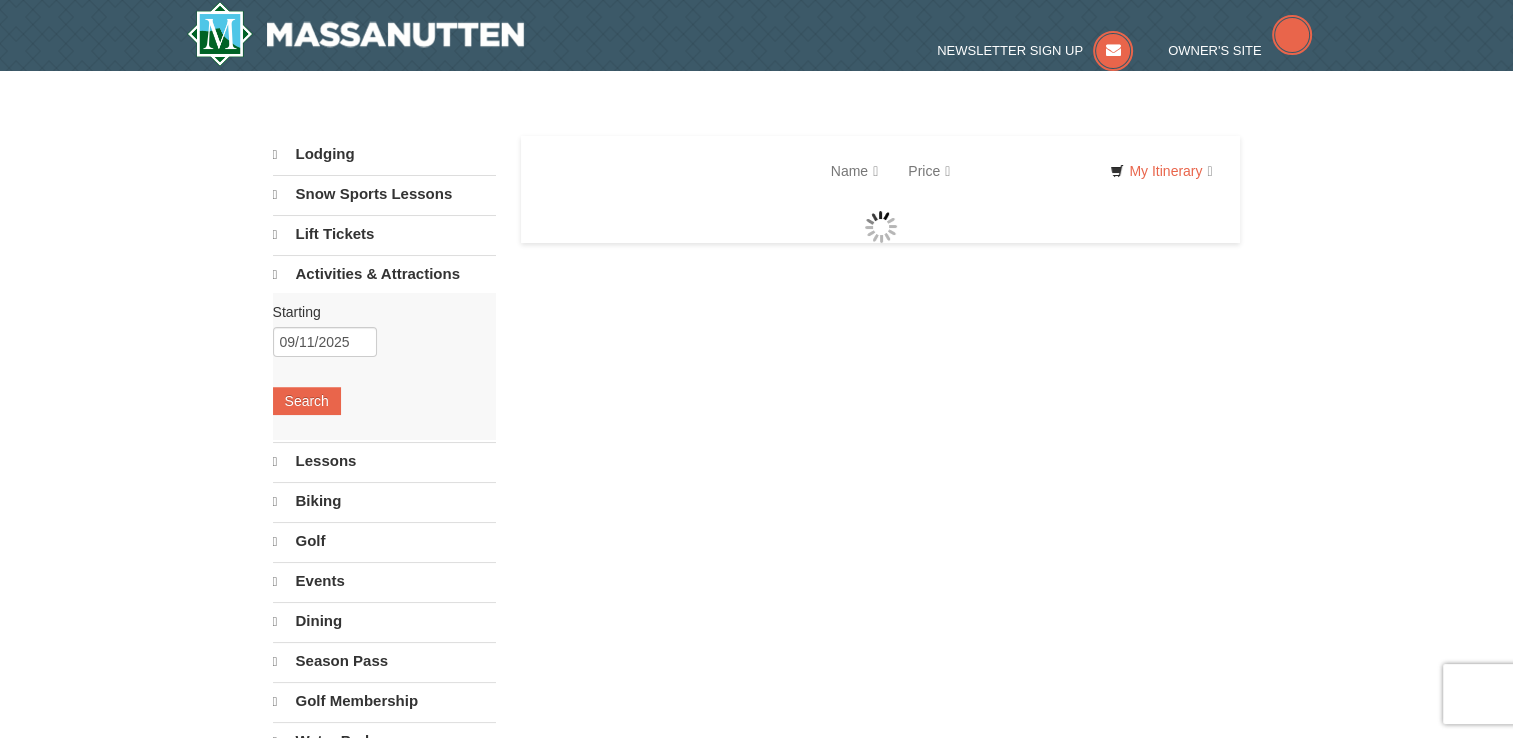select on "8" 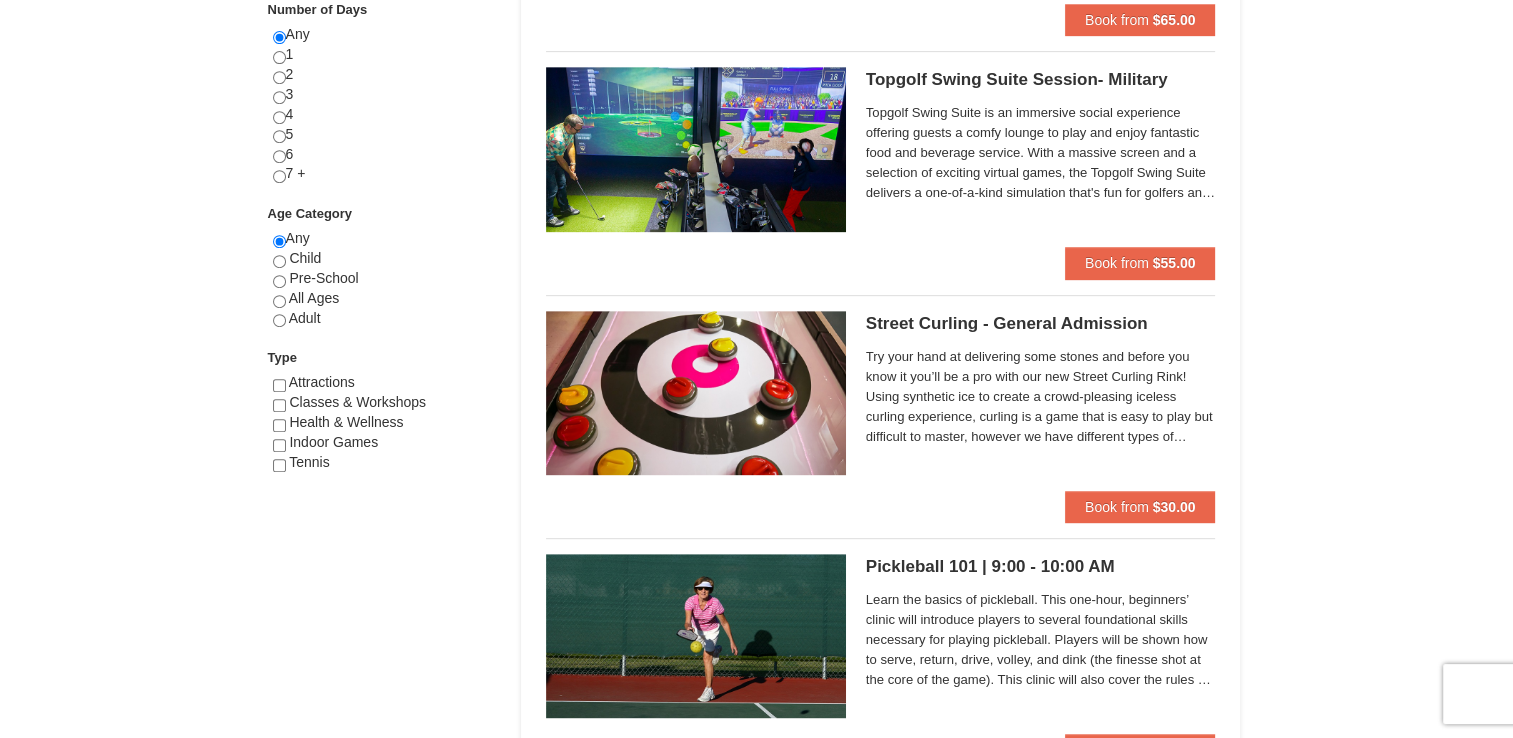 scroll, scrollTop: 884, scrollLeft: 0, axis: vertical 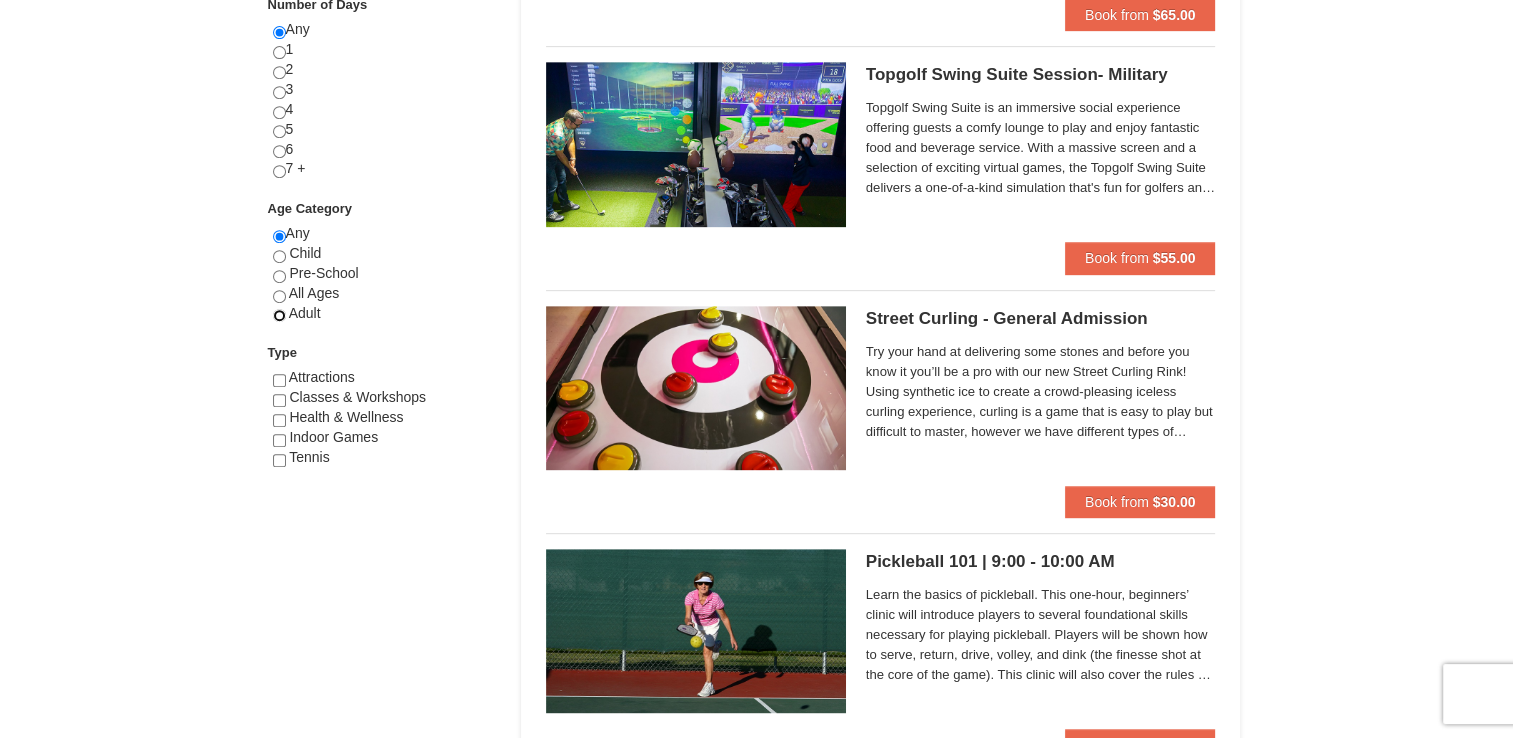 click at bounding box center [279, 315] 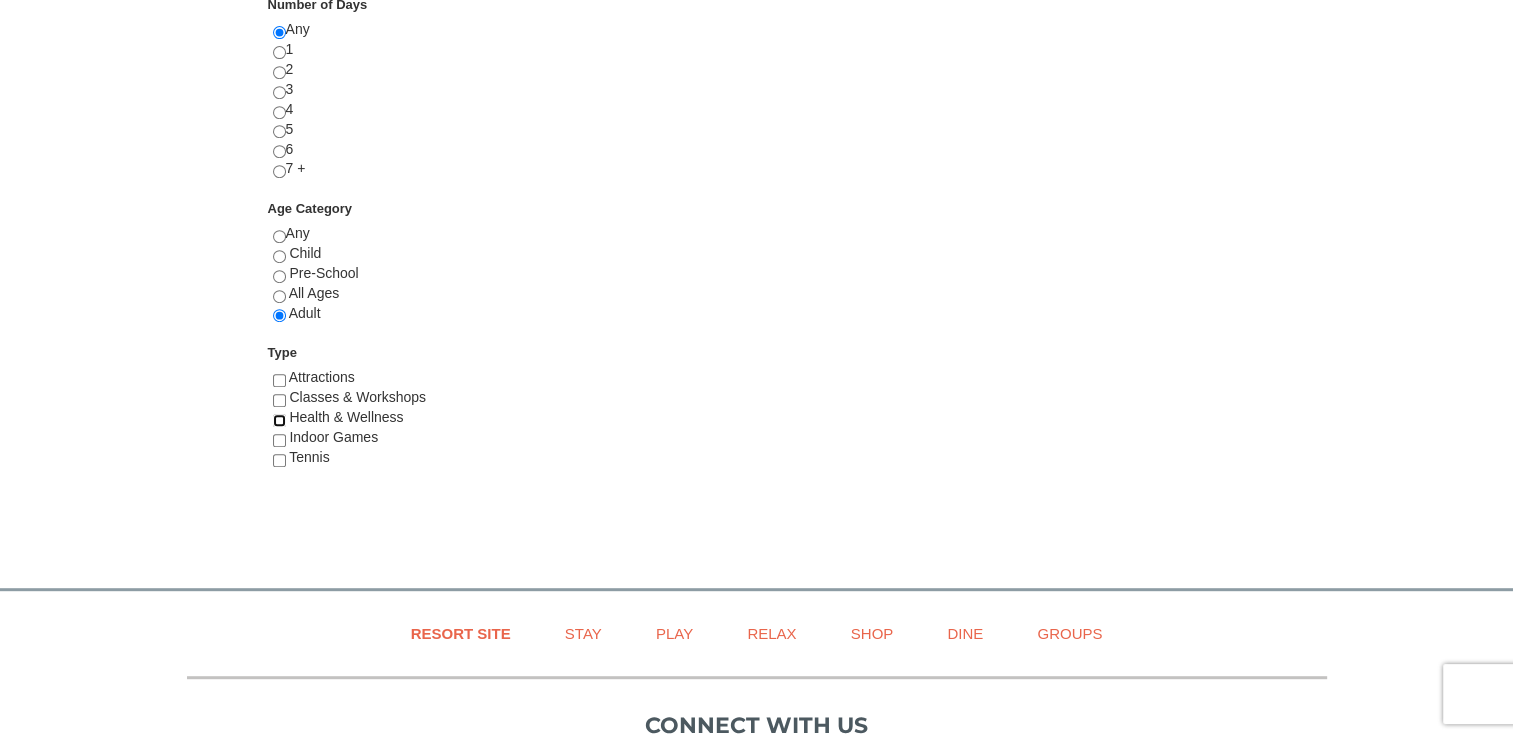 click at bounding box center [279, 420] 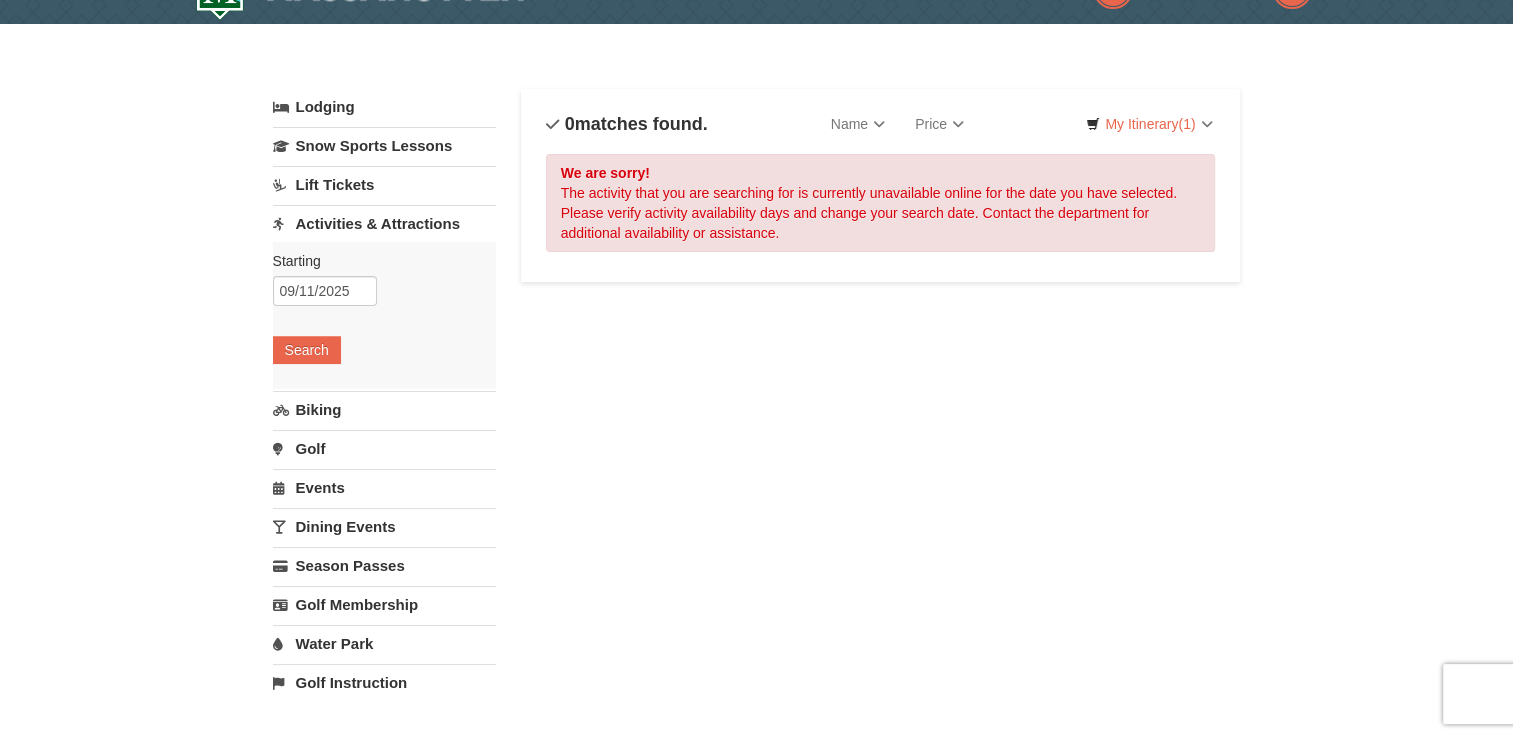 scroll, scrollTop: 47, scrollLeft: 0, axis: vertical 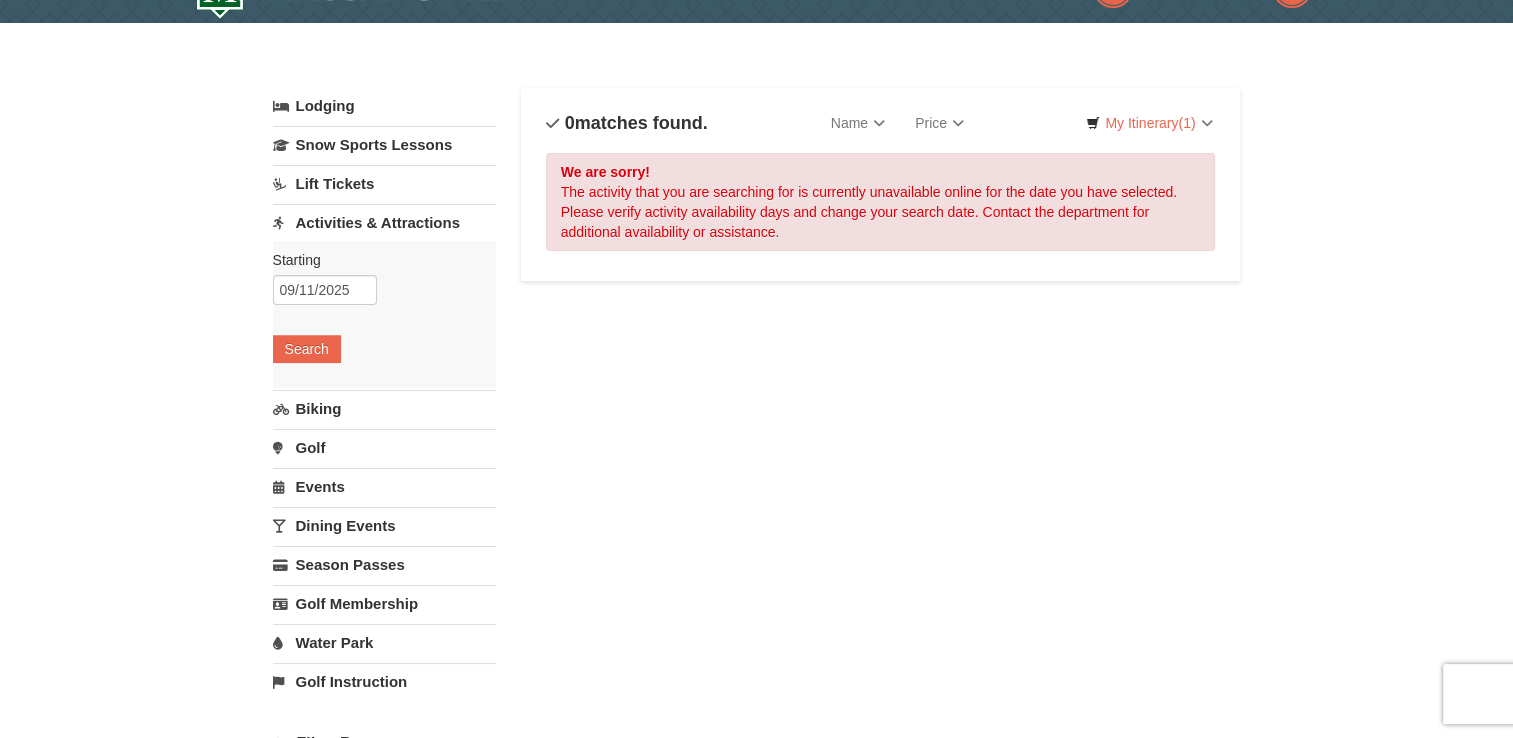 click on "Biking" at bounding box center (384, 408) 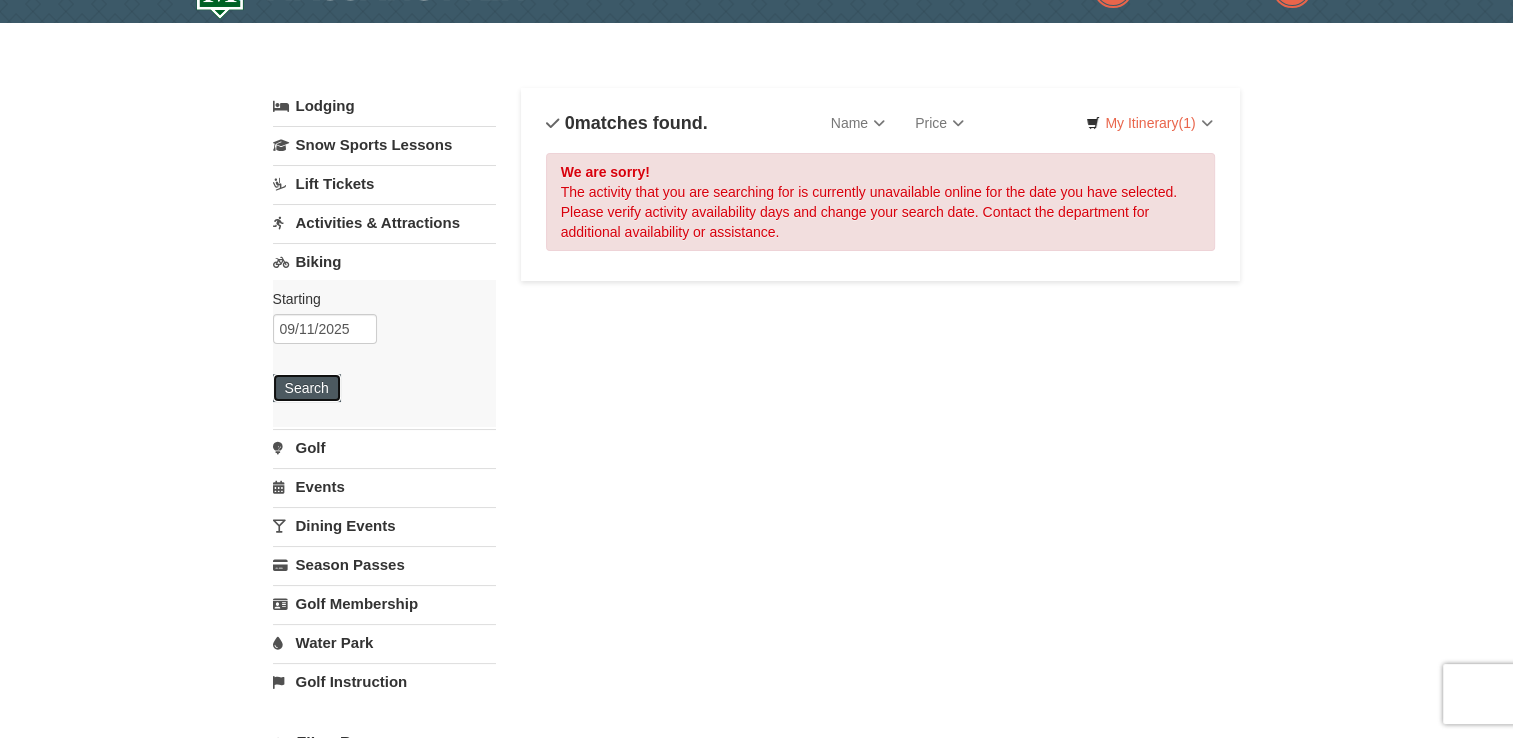 click on "Search" at bounding box center (307, 388) 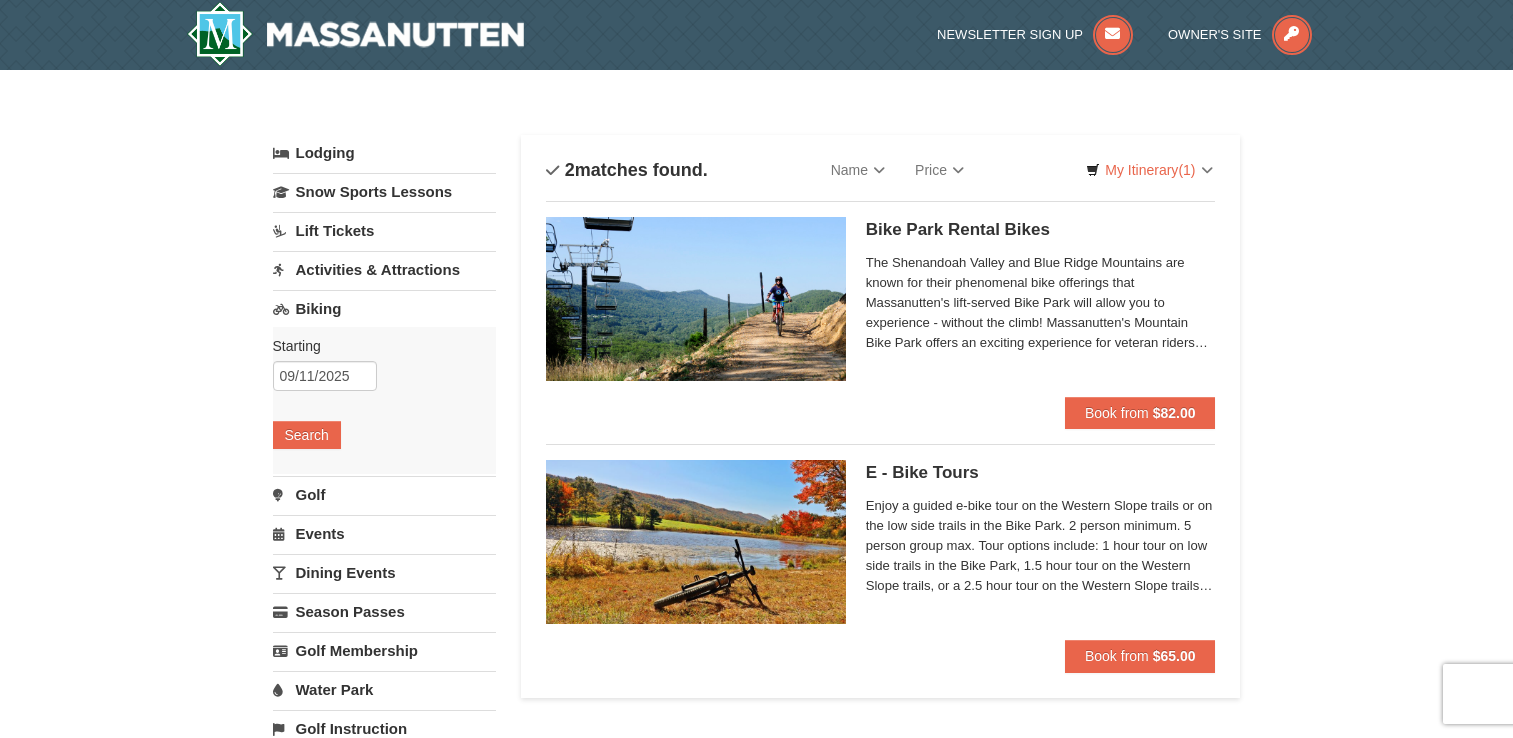 scroll, scrollTop: 0, scrollLeft: 0, axis: both 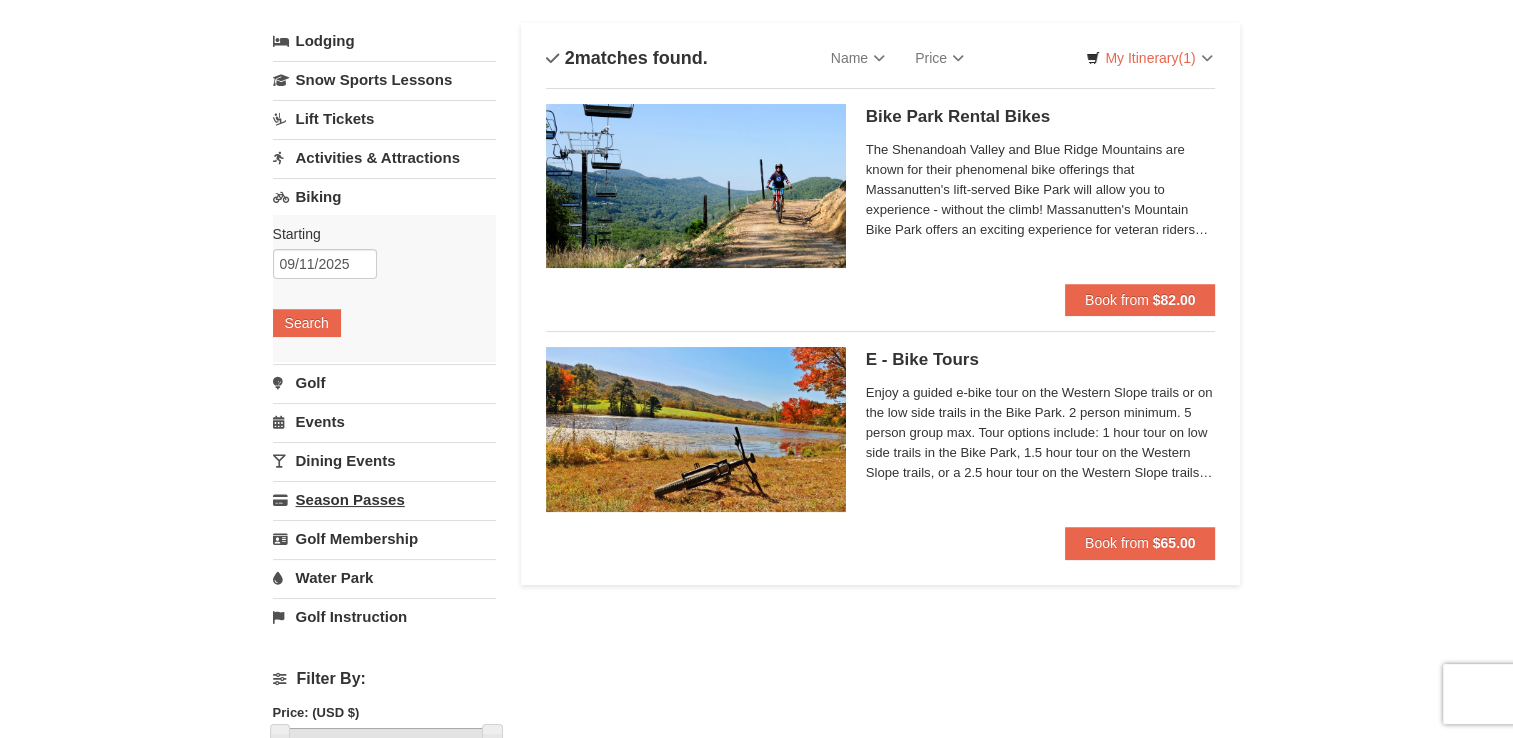 click on "Season Passes" at bounding box center [384, 499] 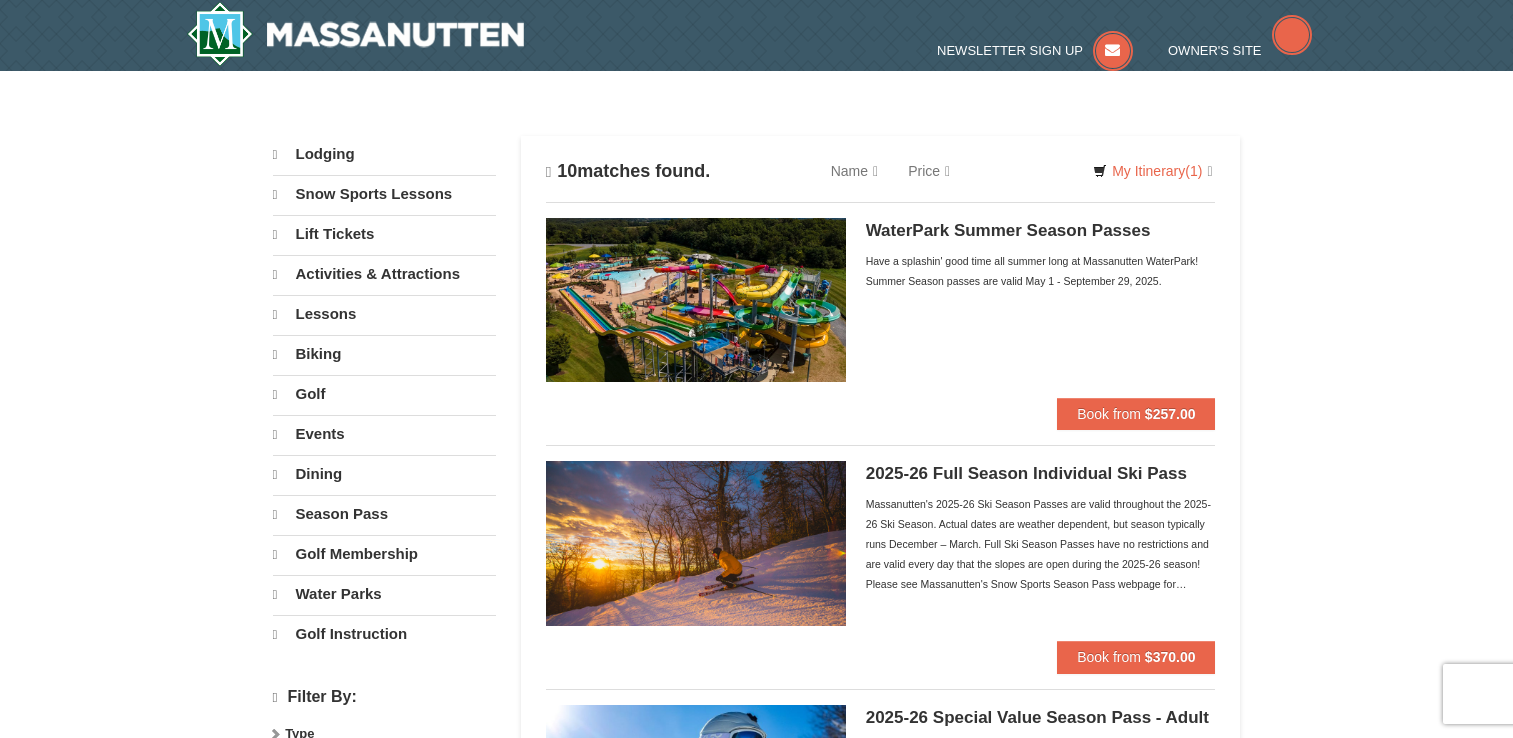 scroll, scrollTop: 0, scrollLeft: 0, axis: both 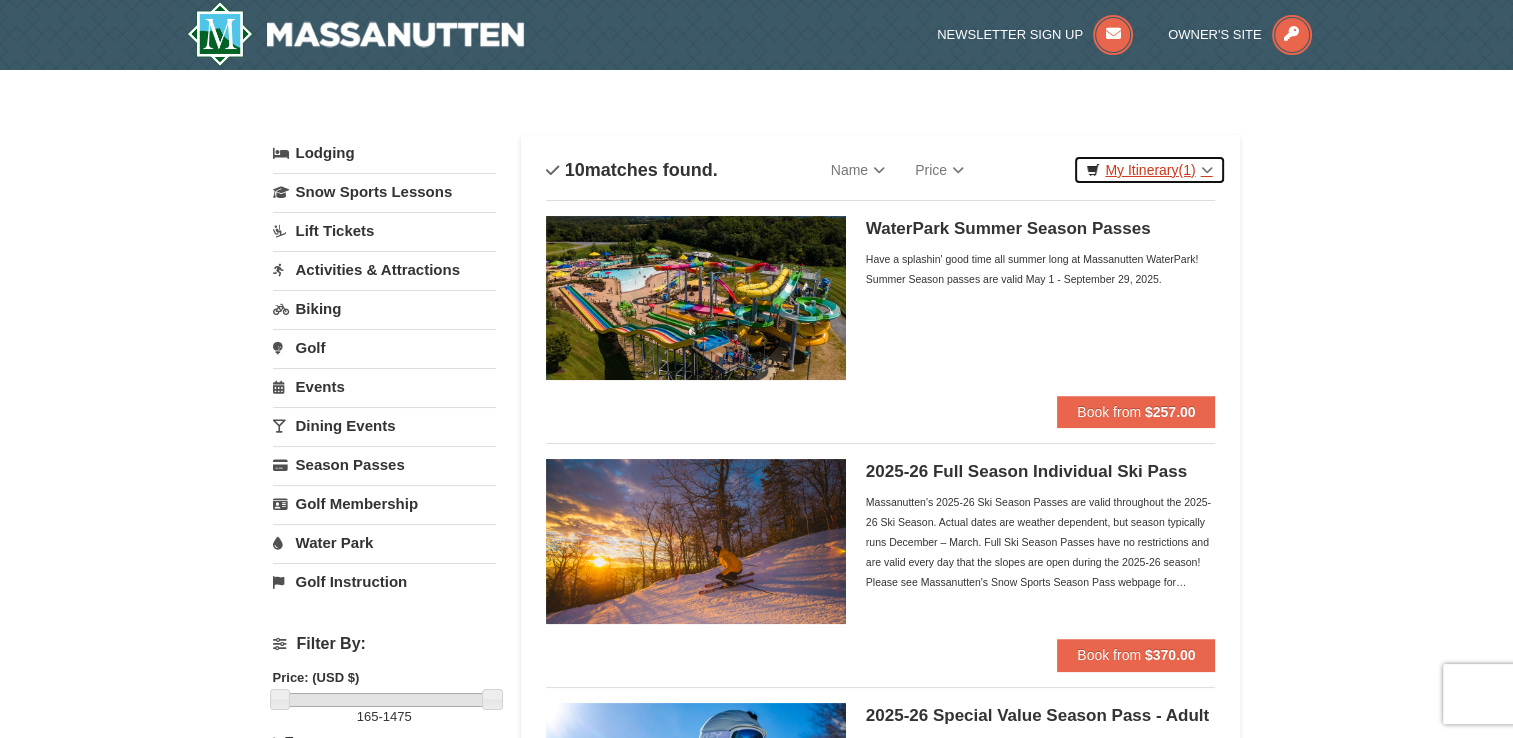 click on "(1)" at bounding box center (1186, 170) 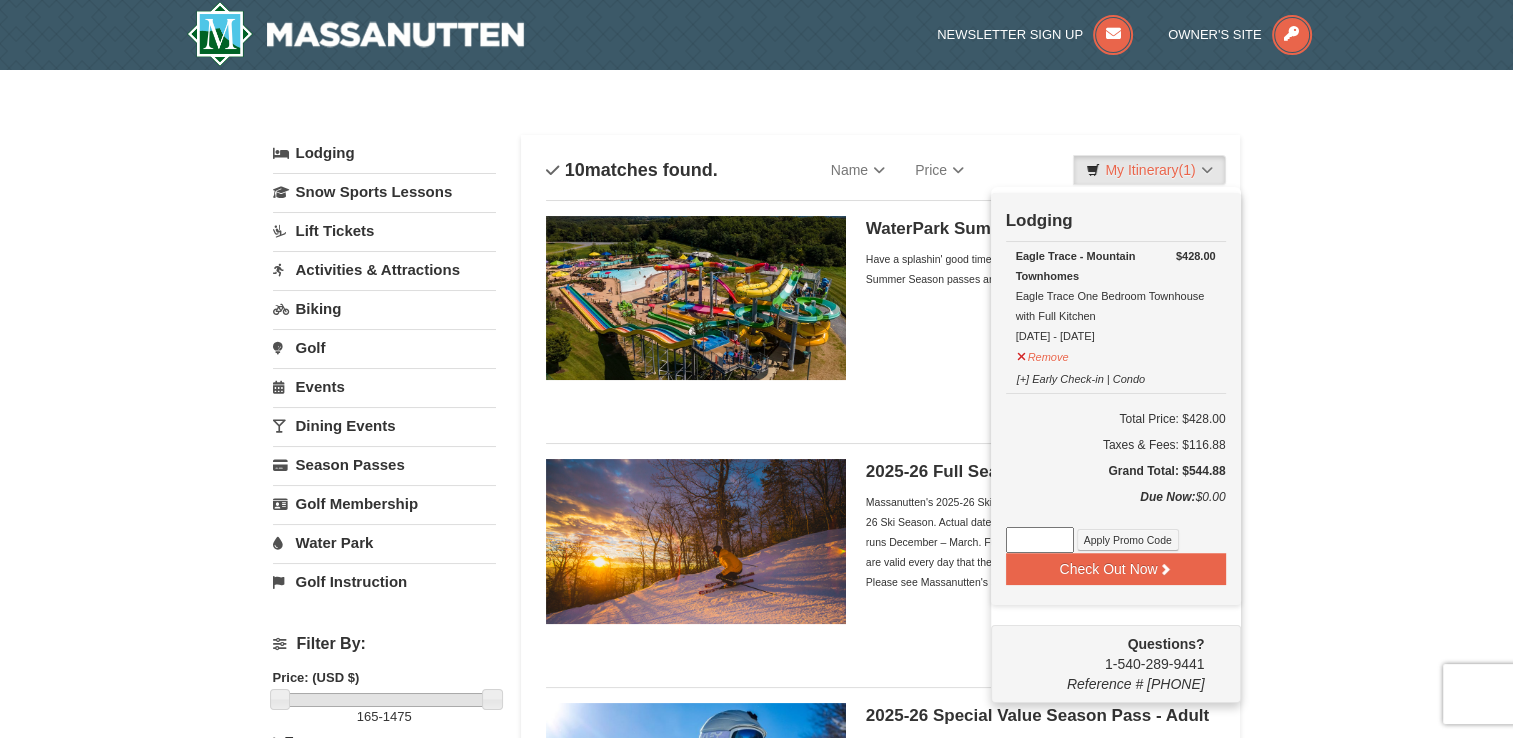 click on "Dining Events" at bounding box center [384, 425] 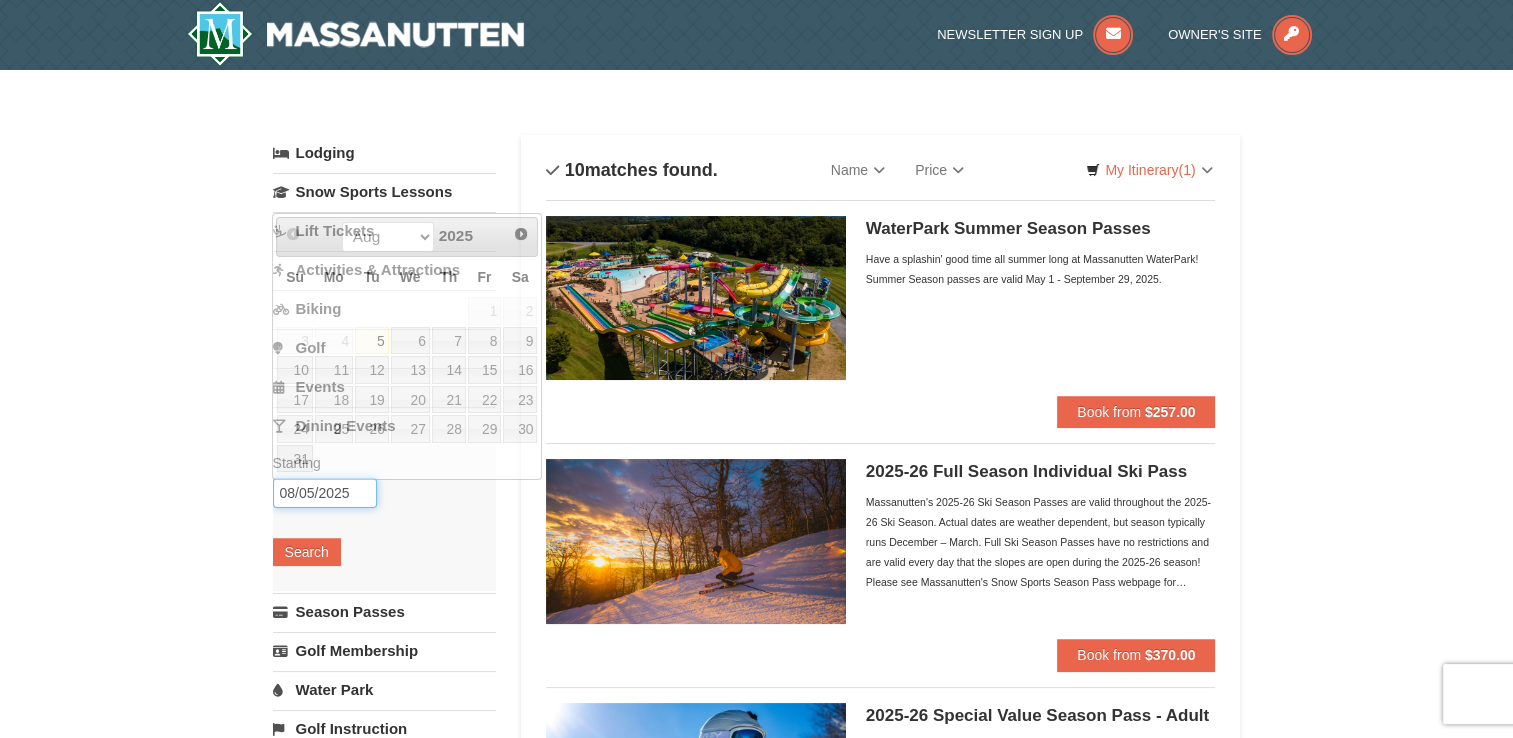 click on "08/05/2025" at bounding box center [325, 493] 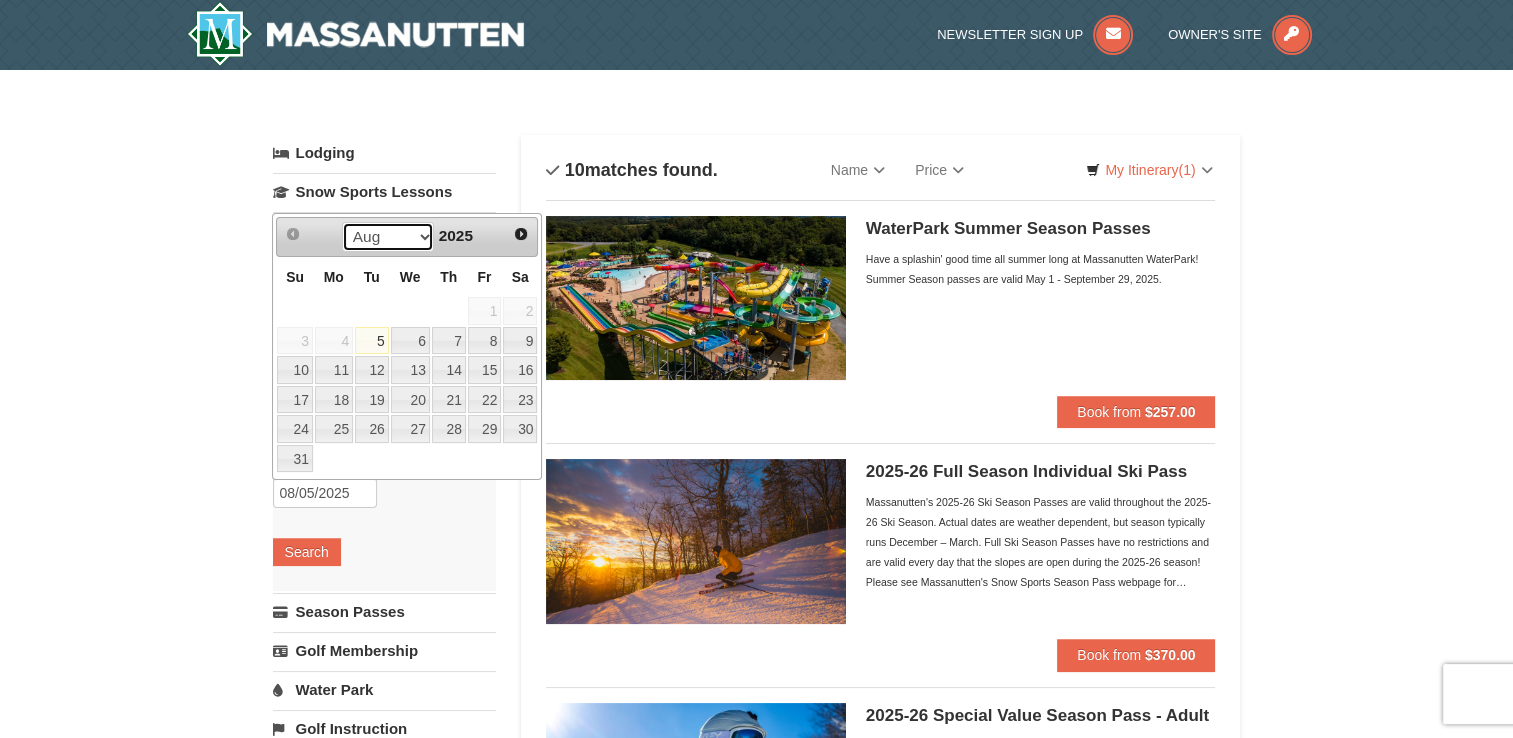 click on "Aug Sep Oct Nov Dec" at bounding box center [388, 237] 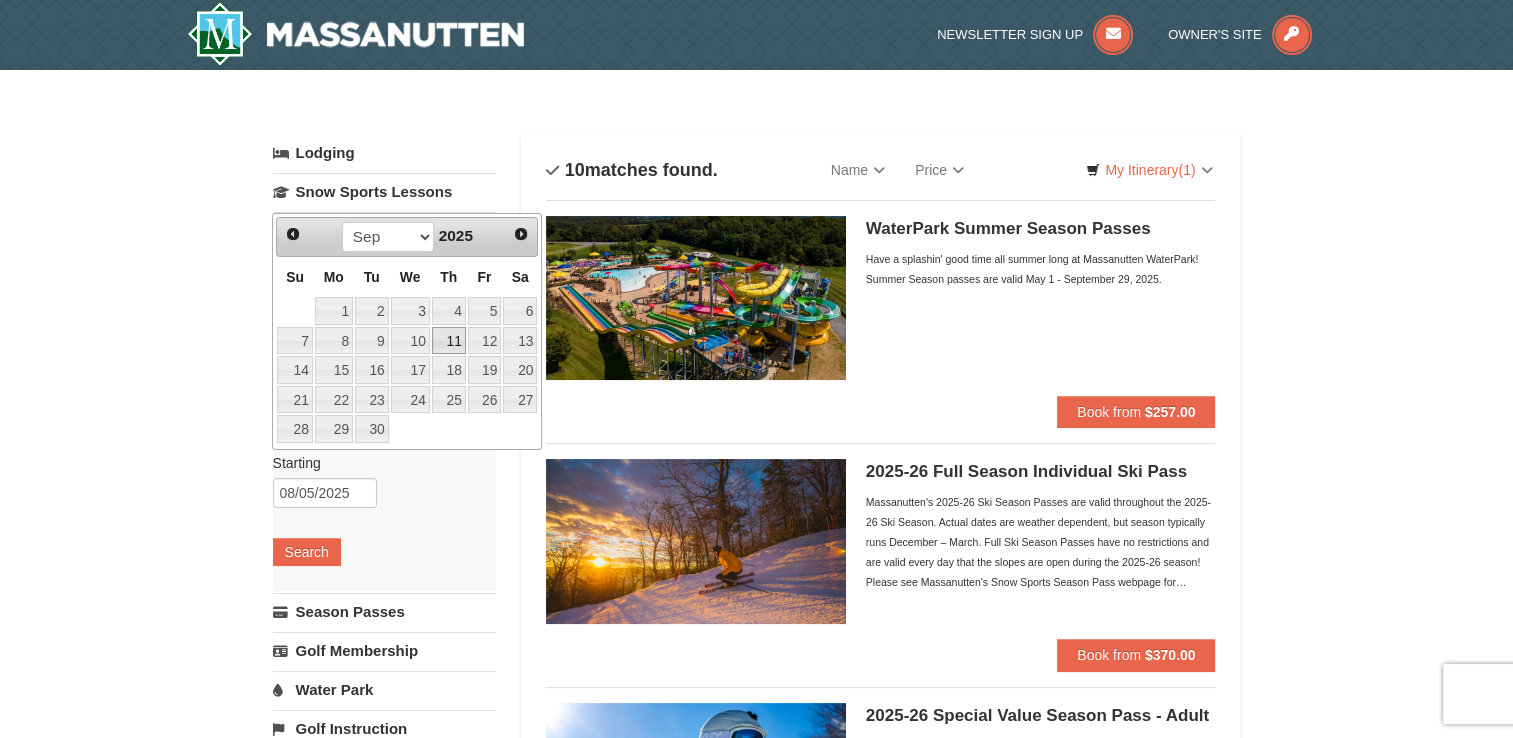 click on "11" at bounding box center (449, 341) 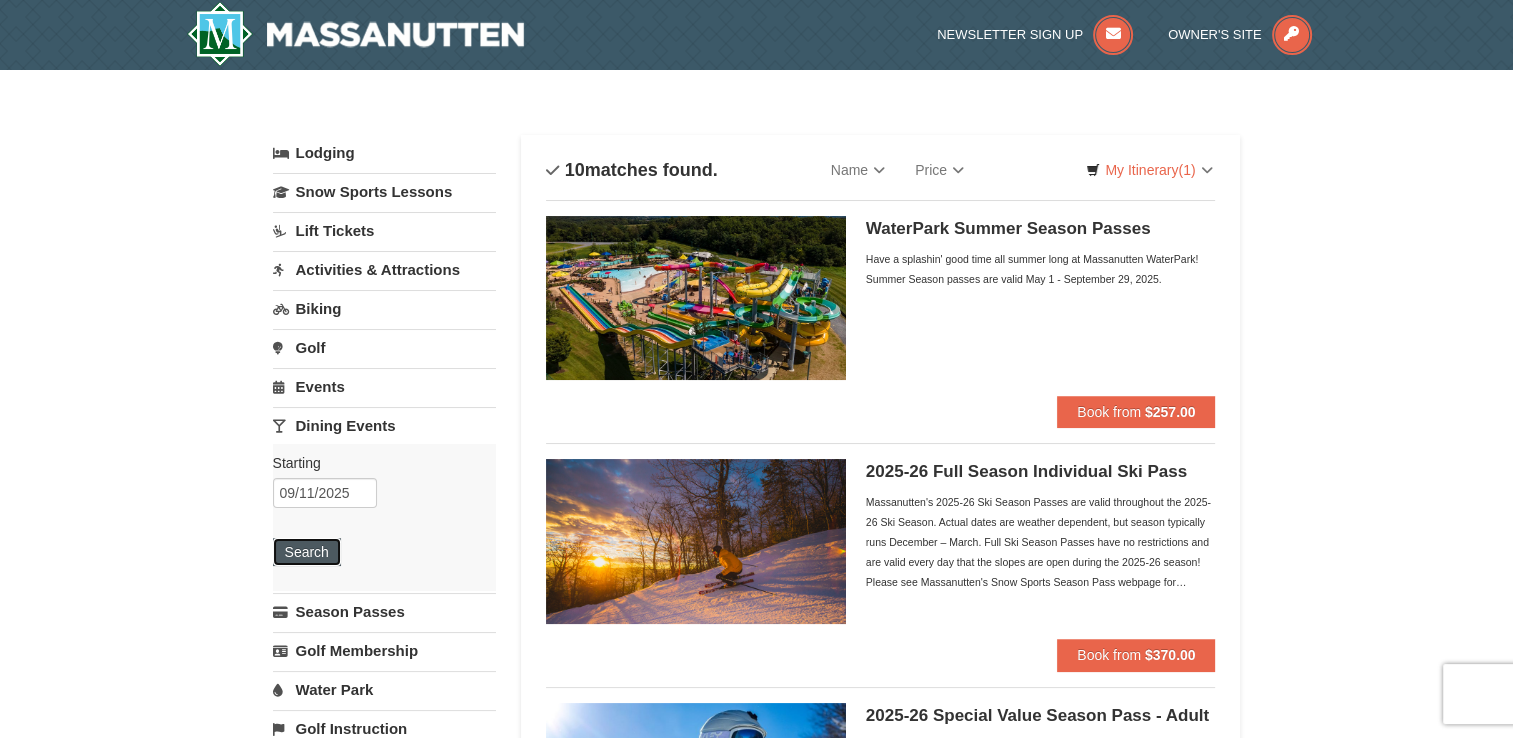 click on "Search" at bounding box center [307, 552] 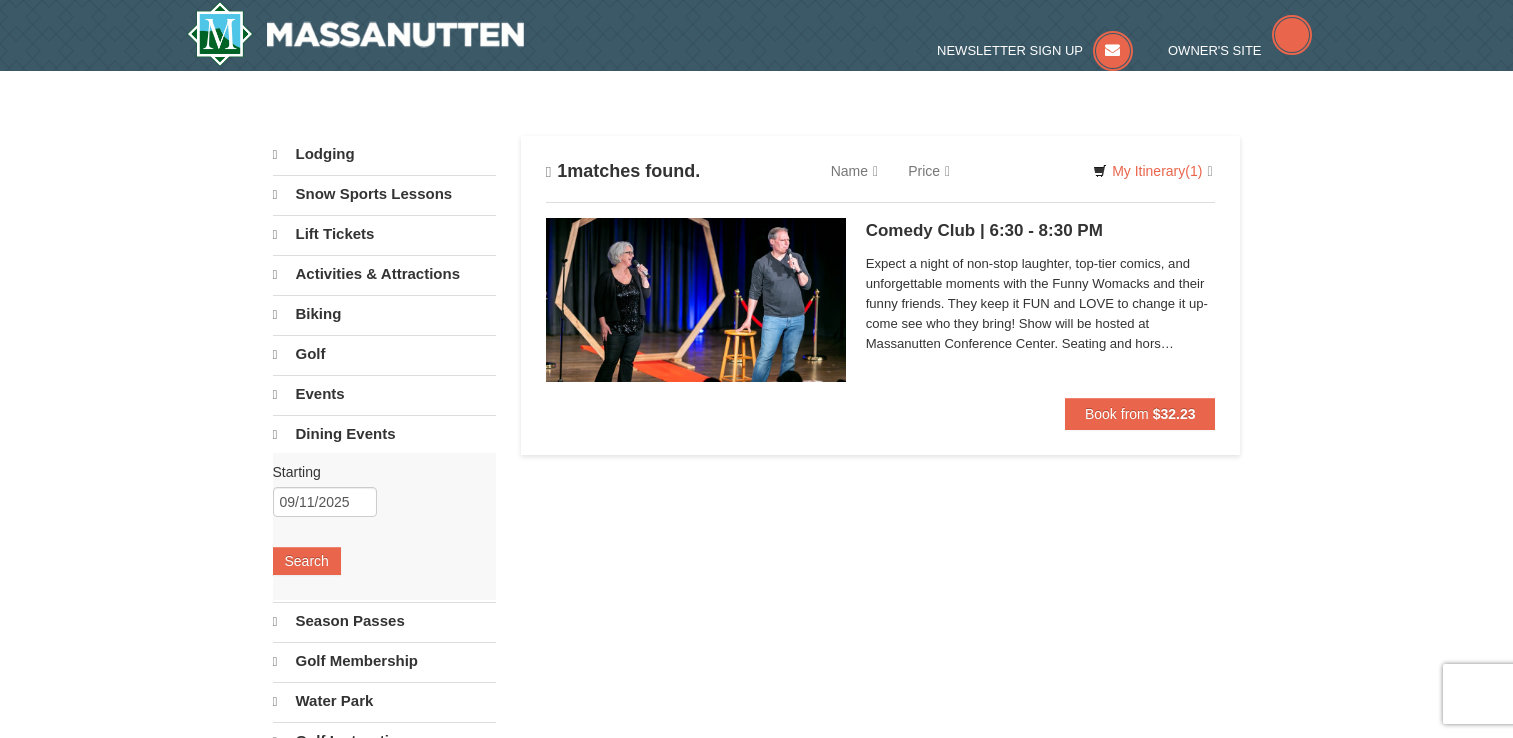 scroll, scrollTop: 0, scrollLeft: 0, axis: both 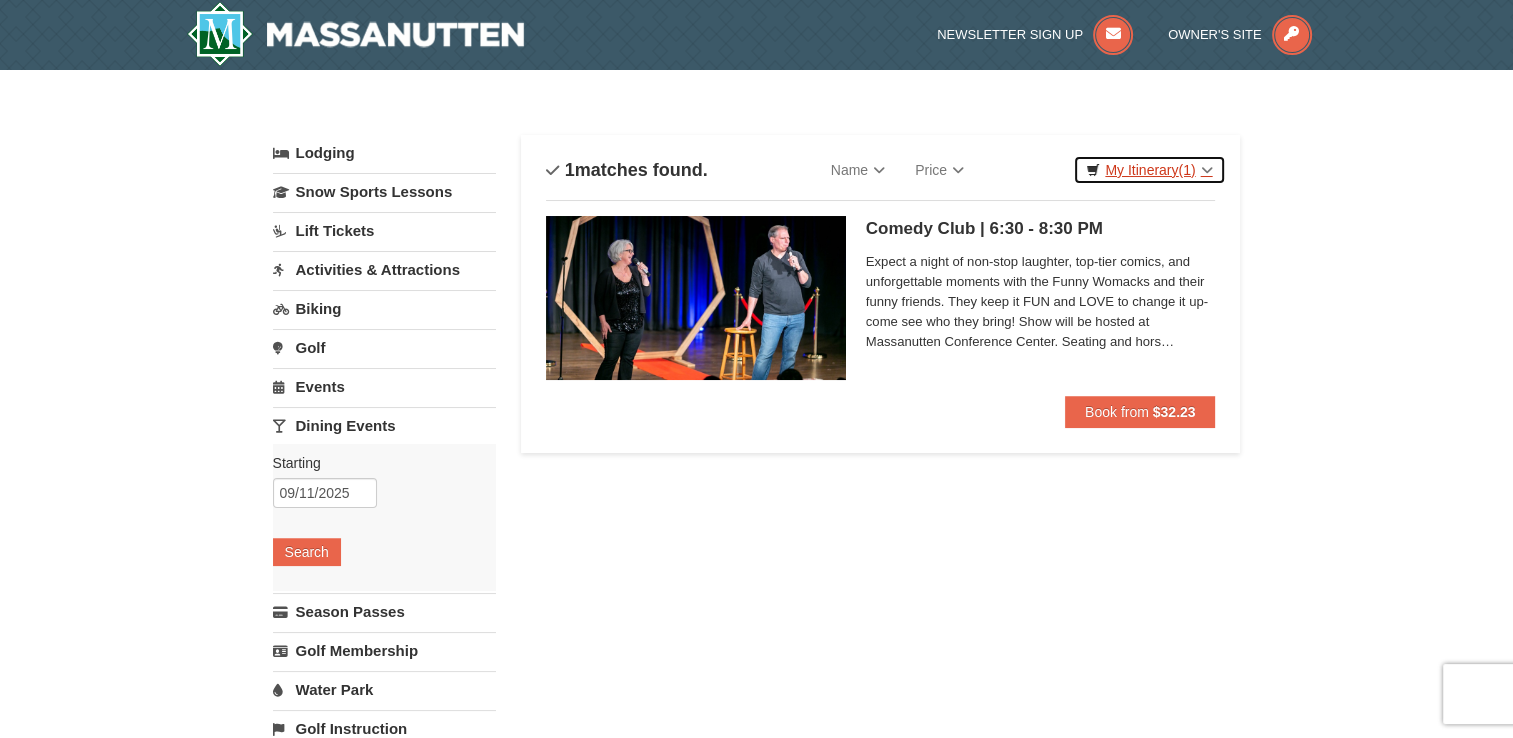 click on "(1)" at bounding box center (1186, 170) 